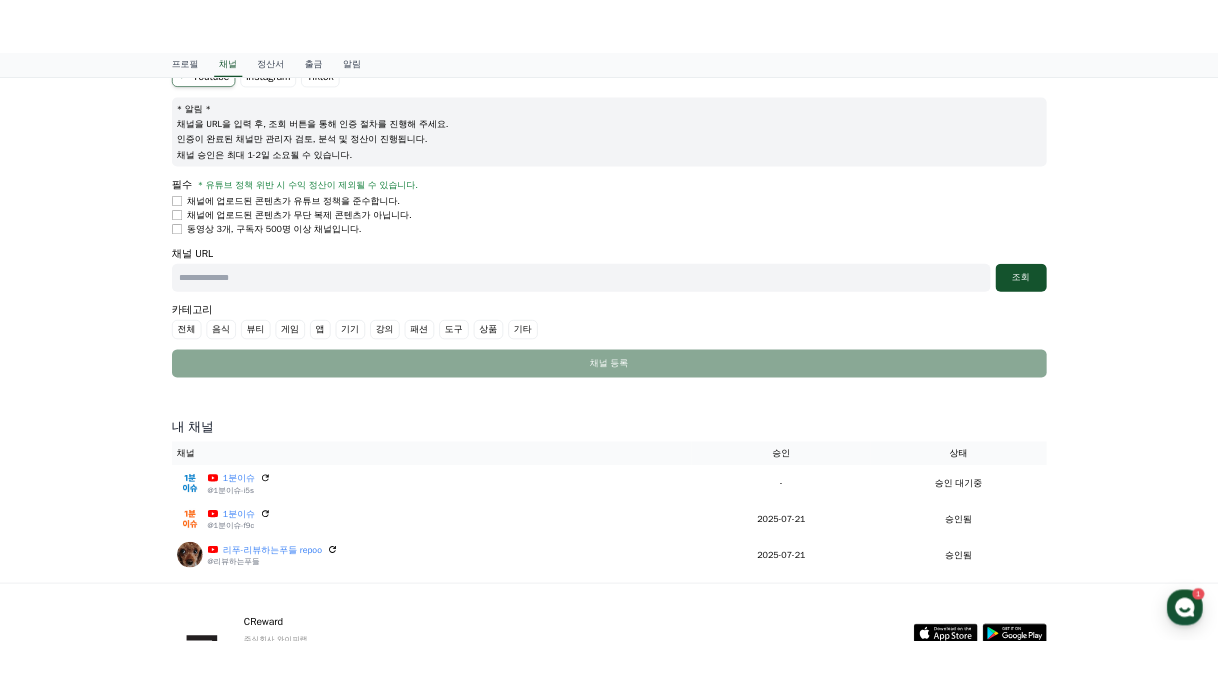 scroll, scrollTop: 0, scrollLeft: 0, axis: both 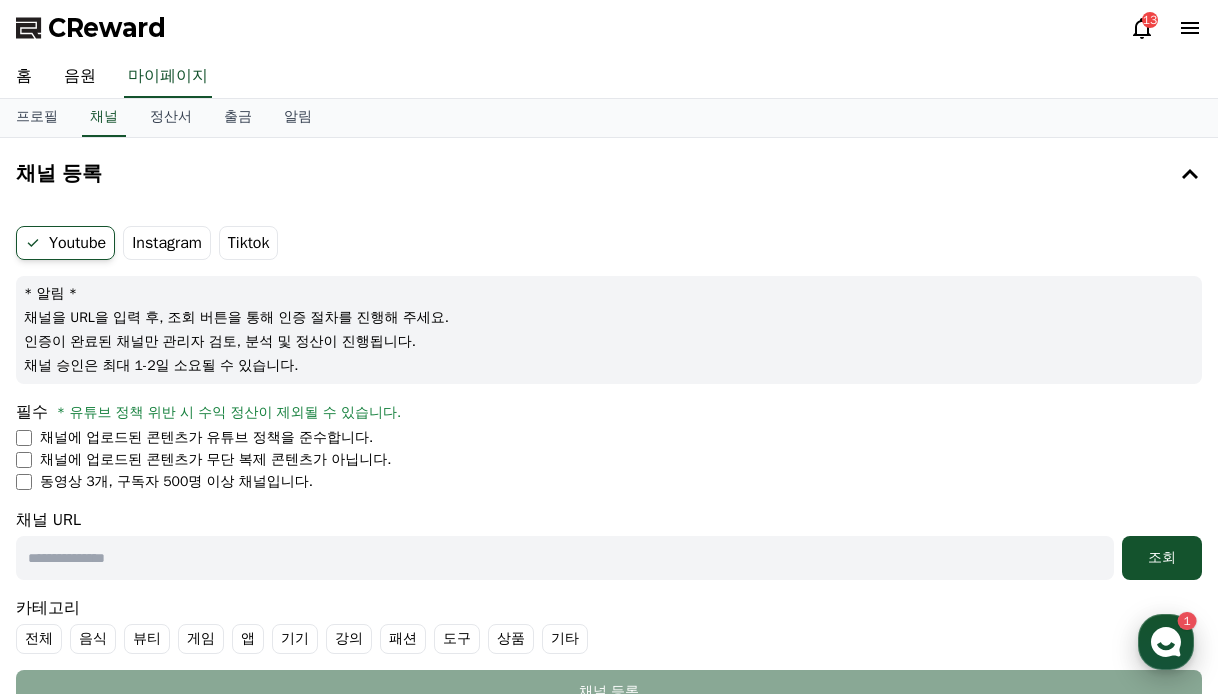 click 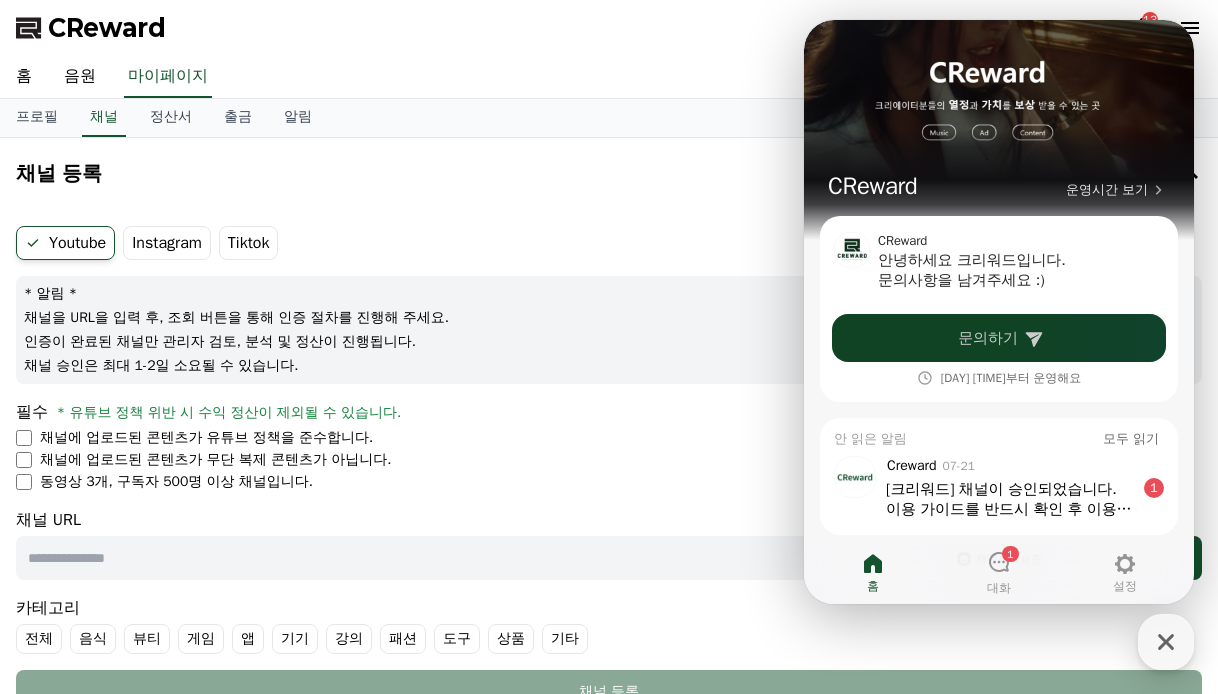 click on "문의하기" at bounding box center [999, 338] 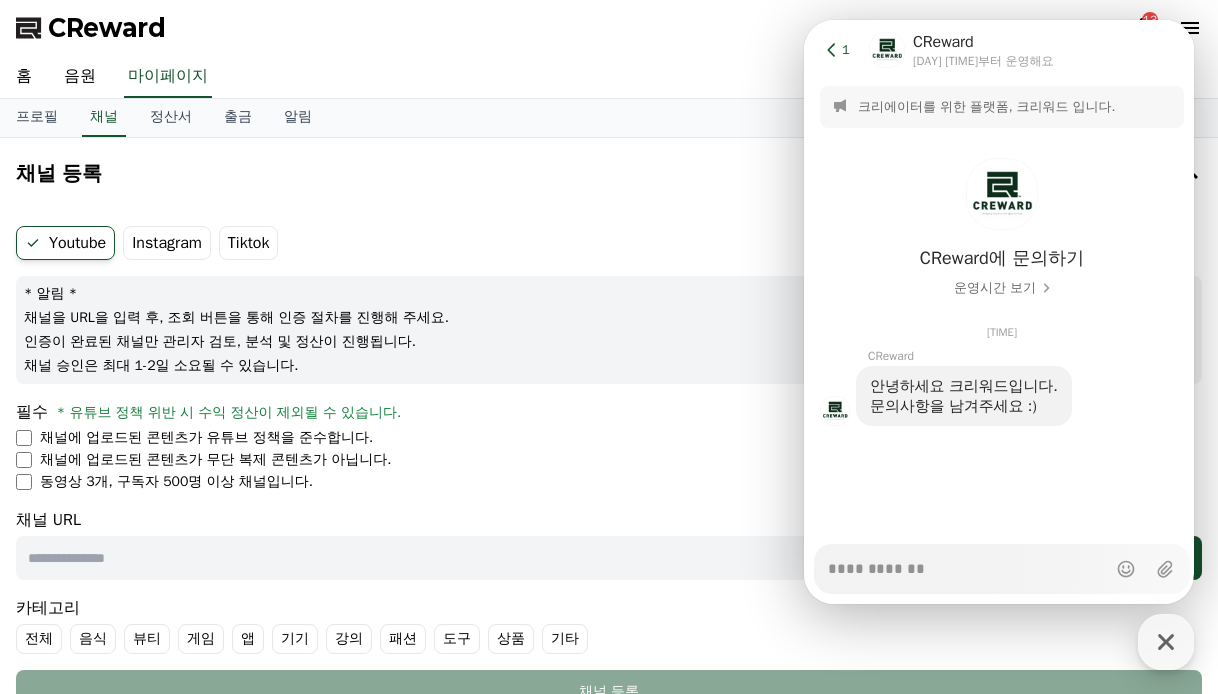 click on "Messenger Input Textarea" at bounding box center [967, 562] 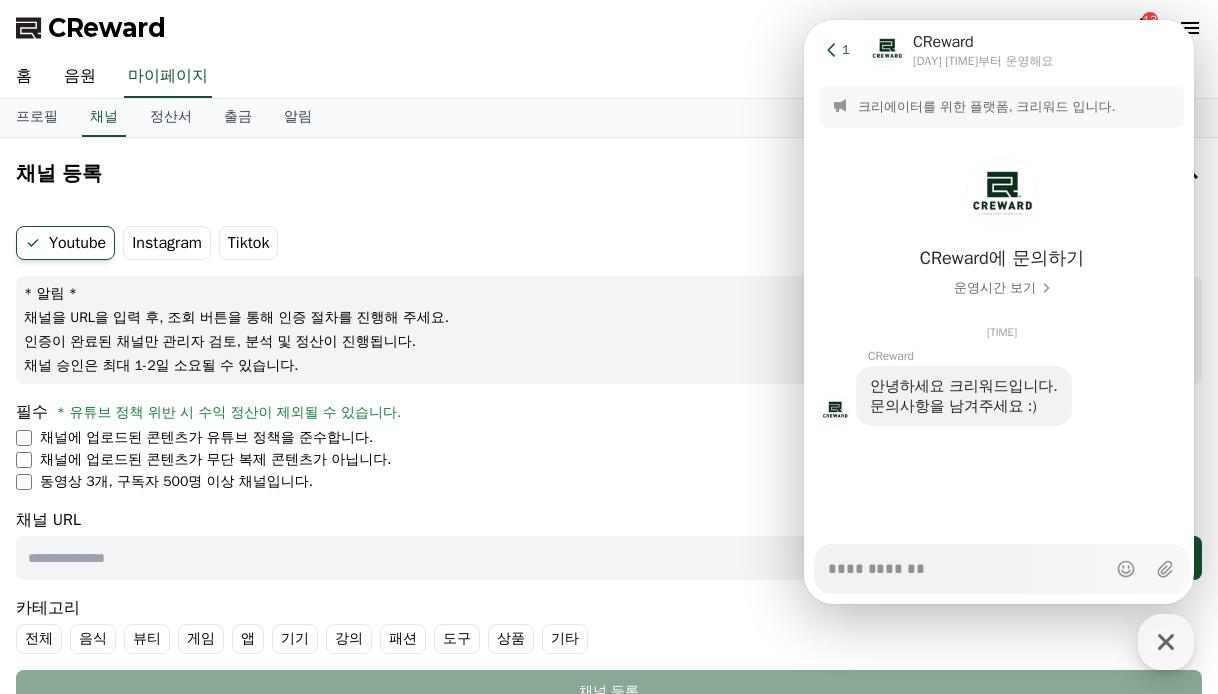type on "*" 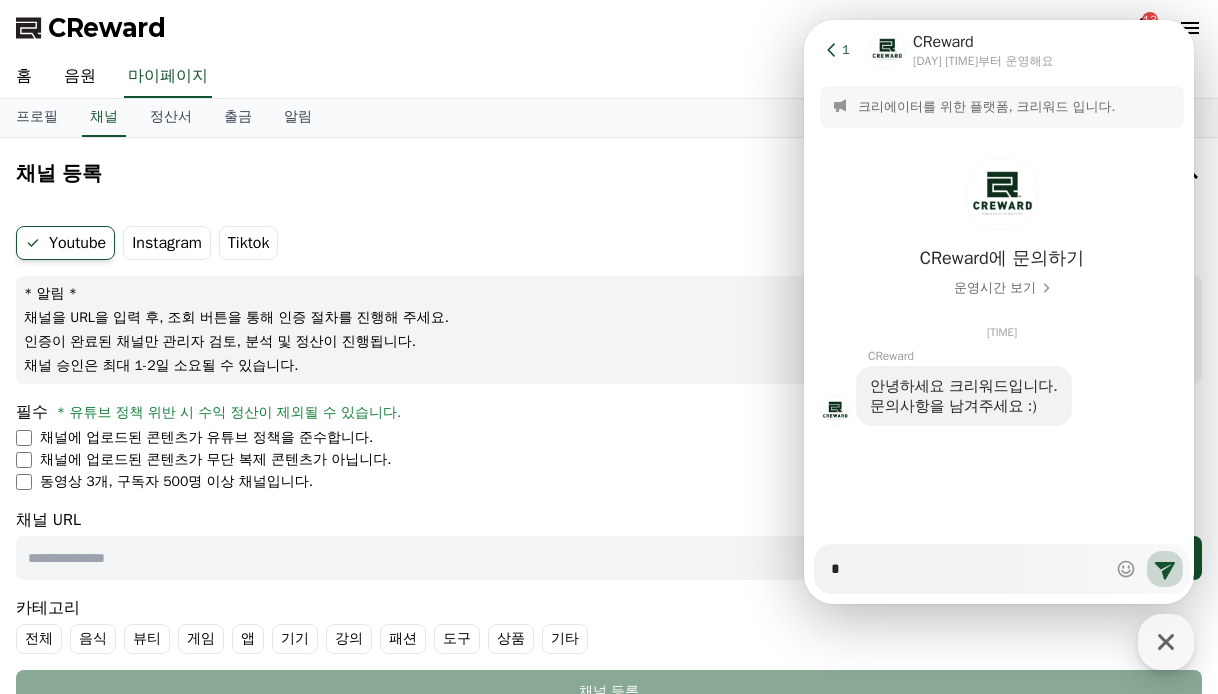 type on "*" 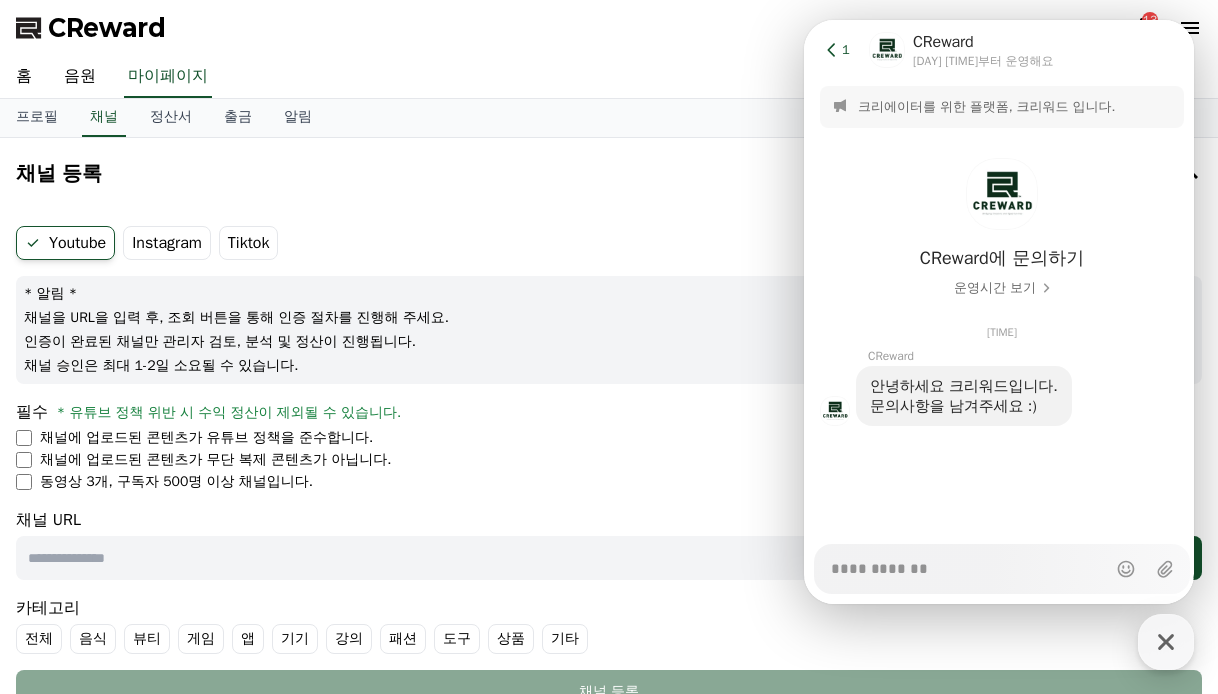 type on "*" 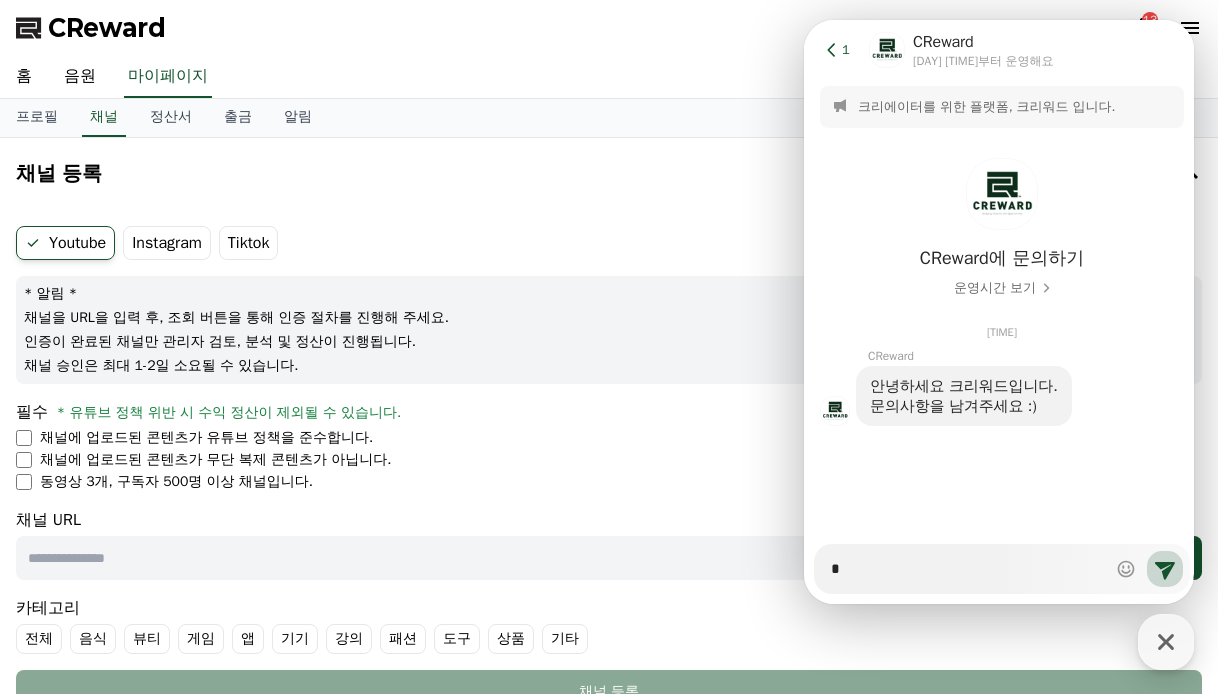 type on "*" 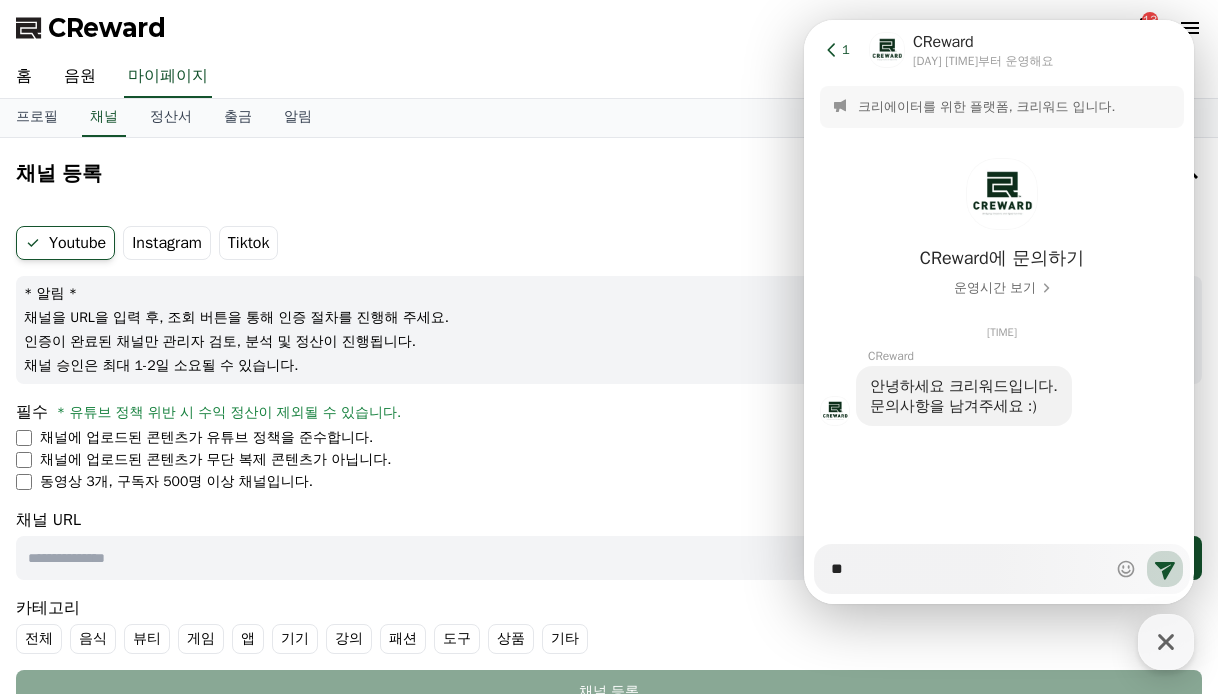 type on "*" 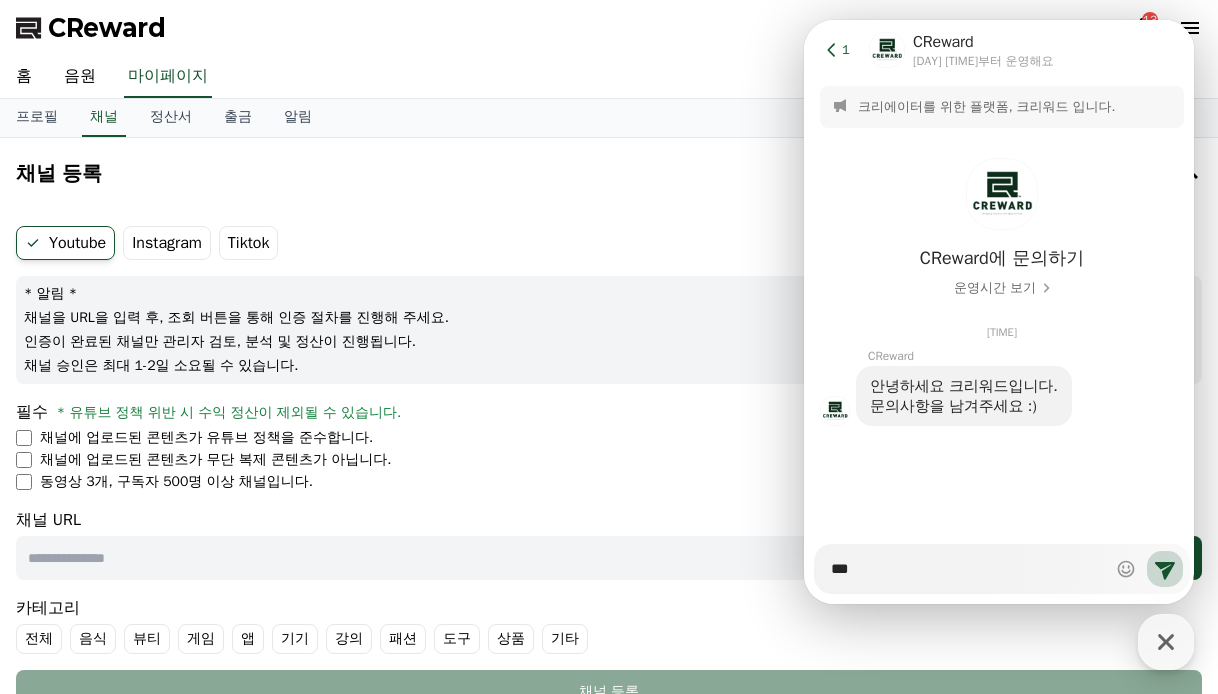 type on "***" 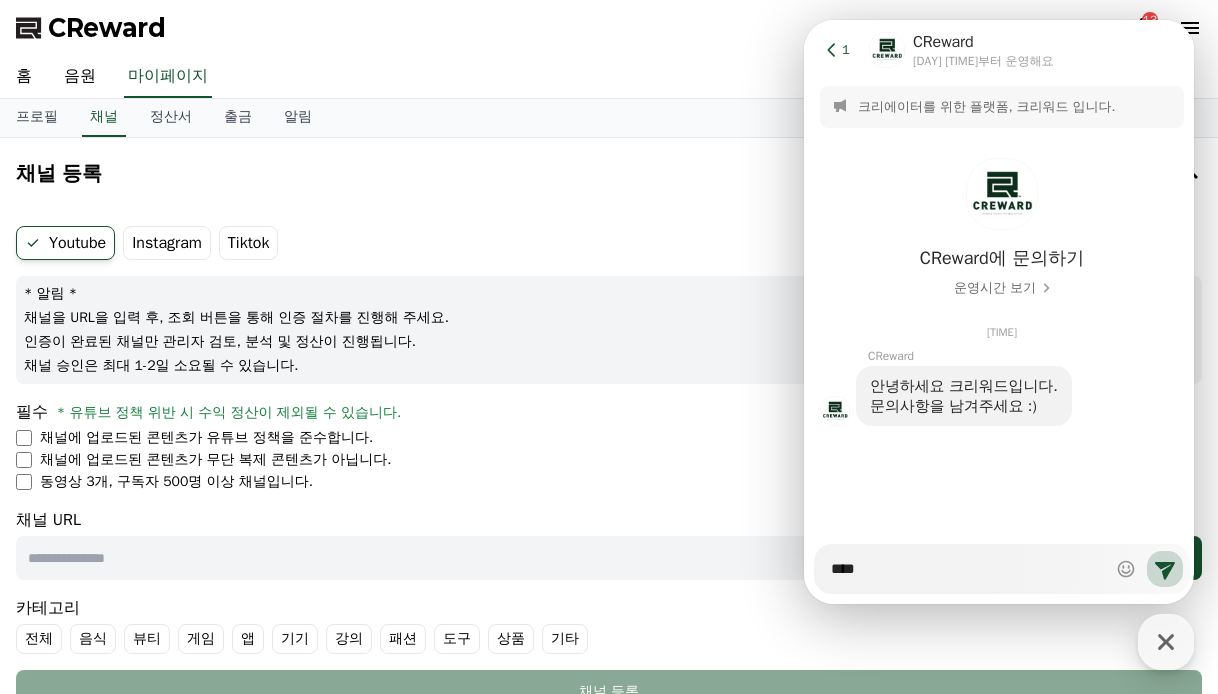 type on "*" 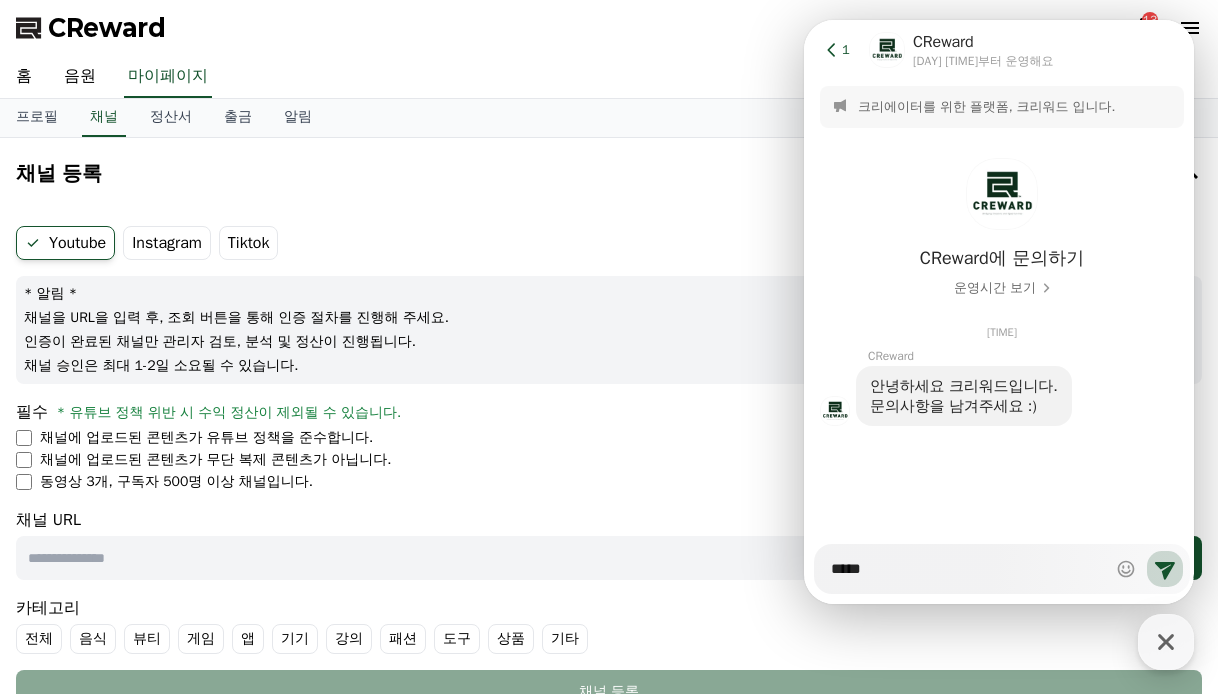 type on "******" 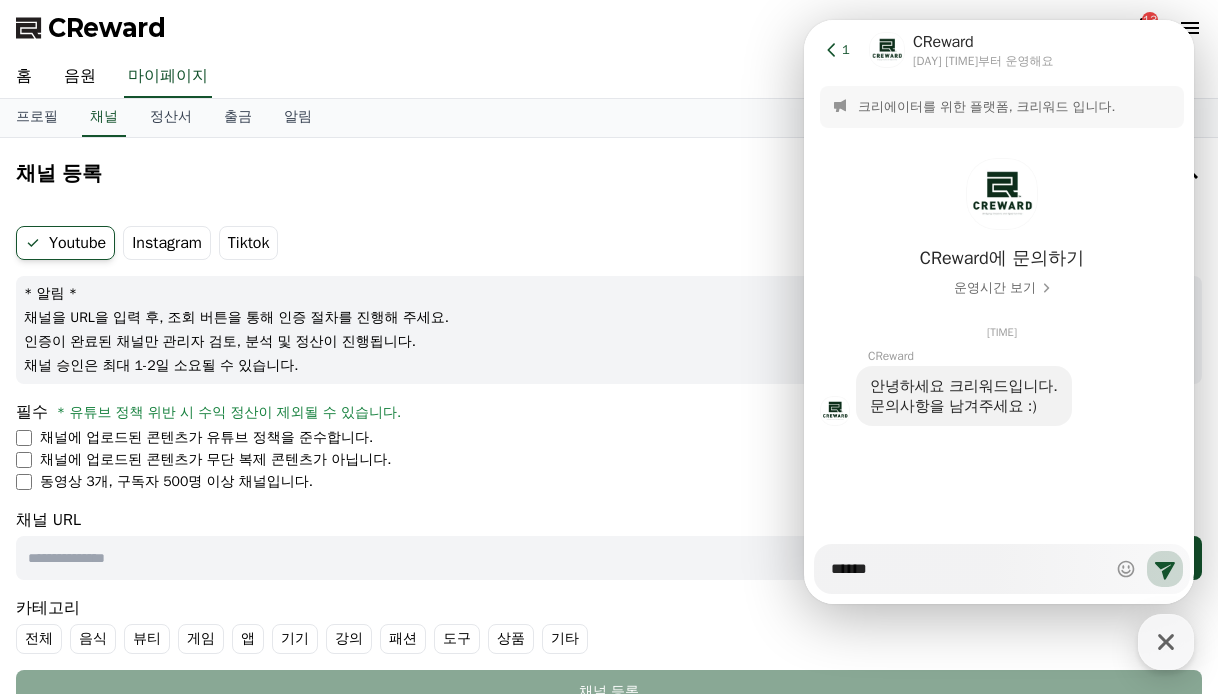 type on "*" 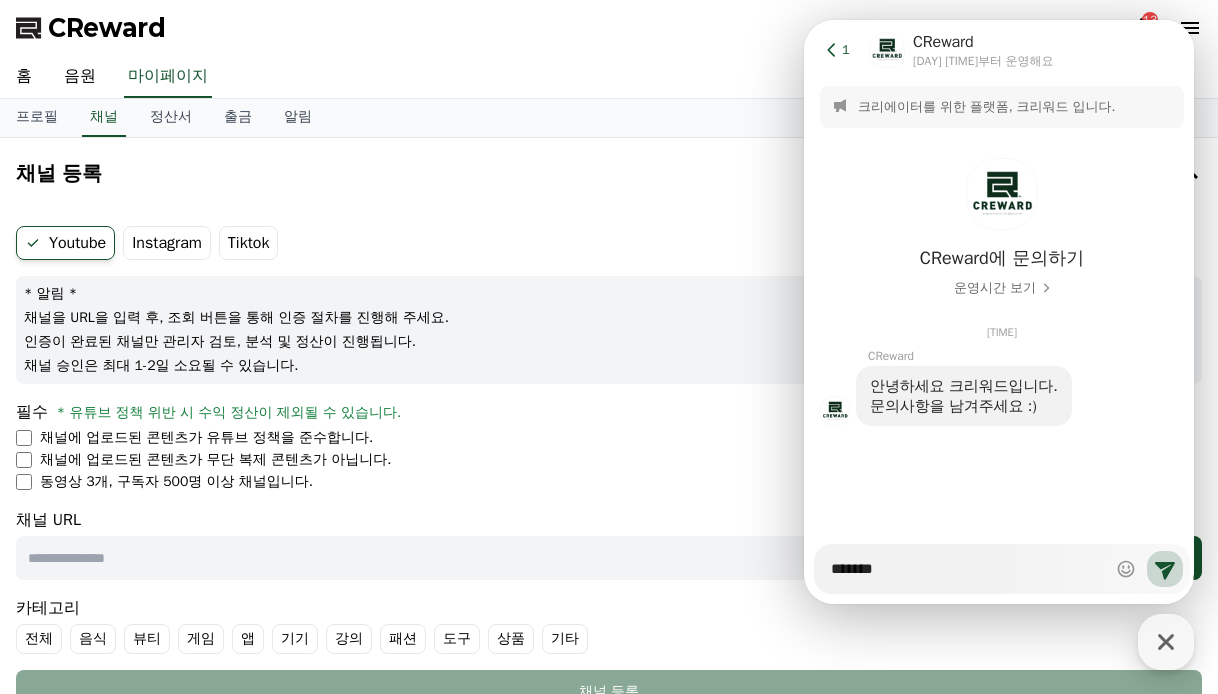 type on "*" 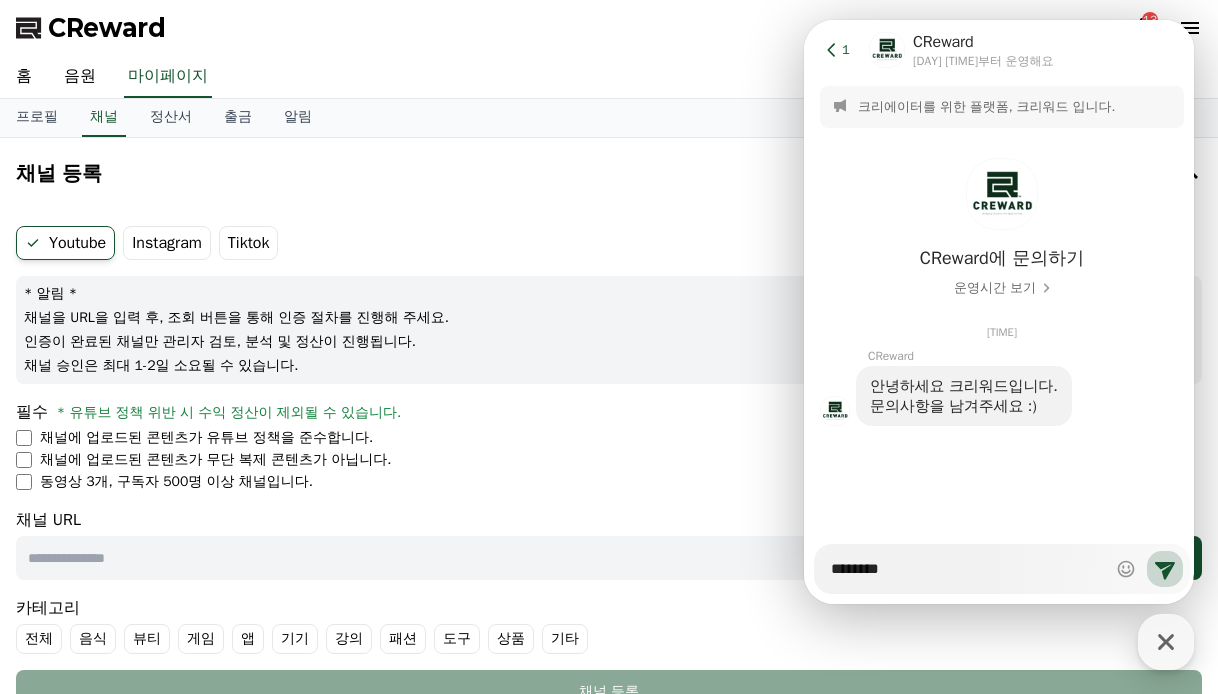 type on "*" 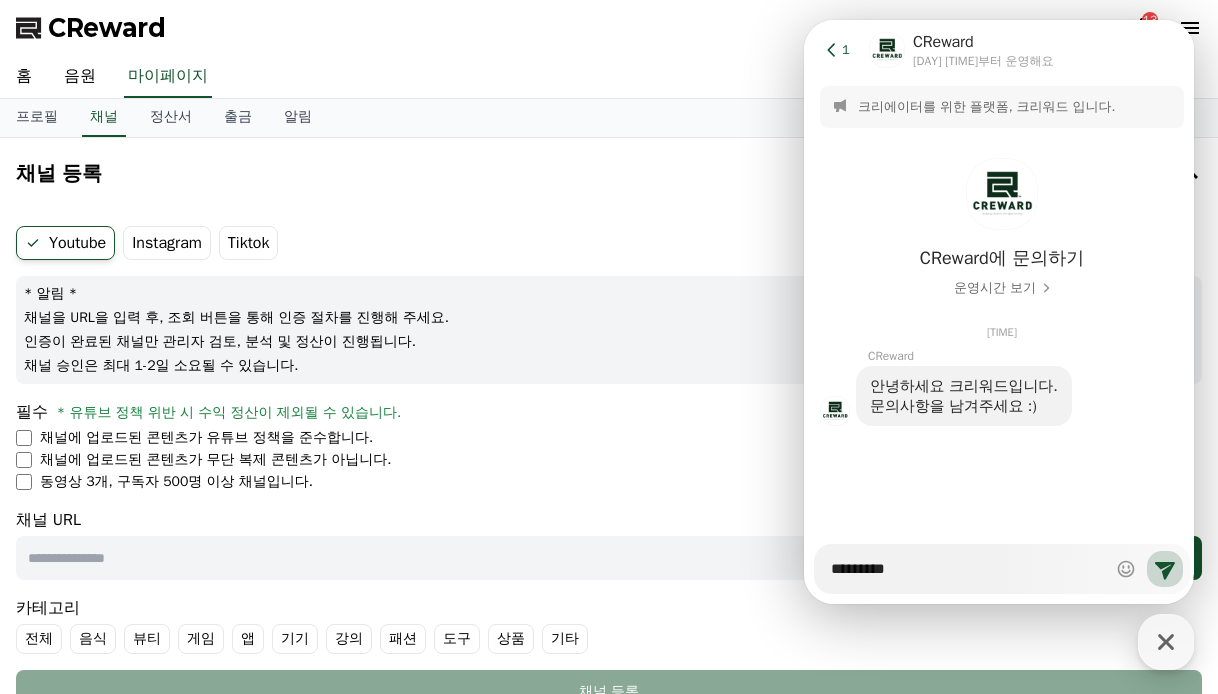 type on "*" 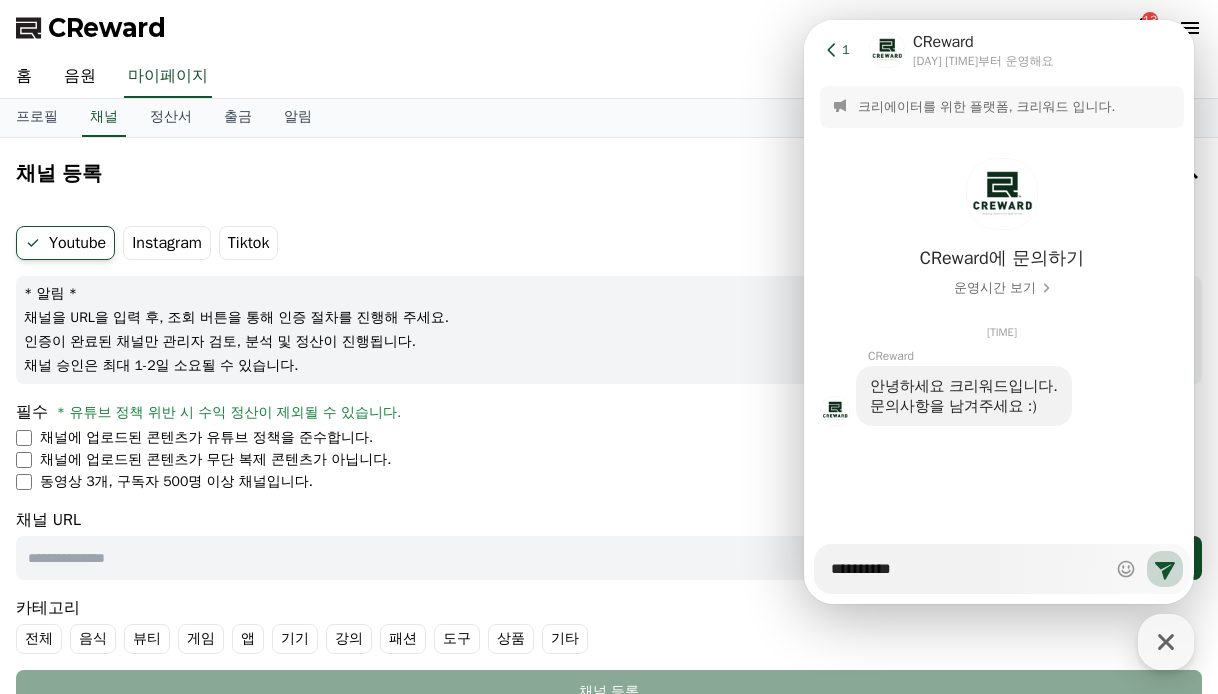type on "*" 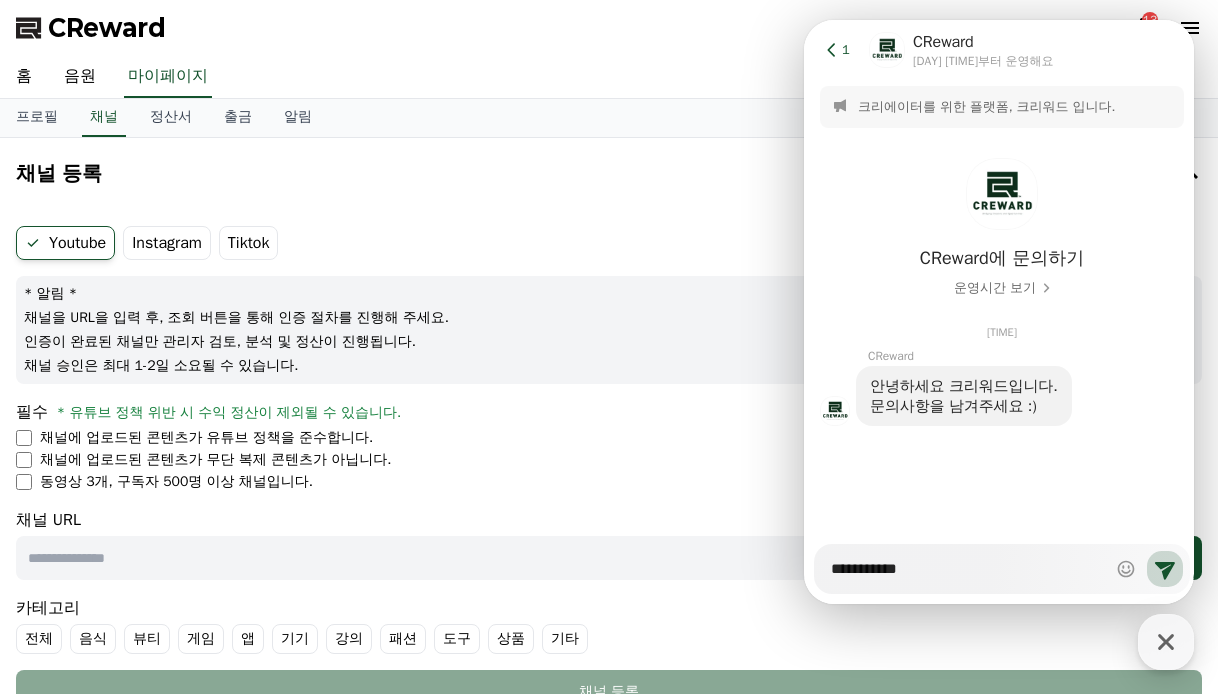 type on "*" 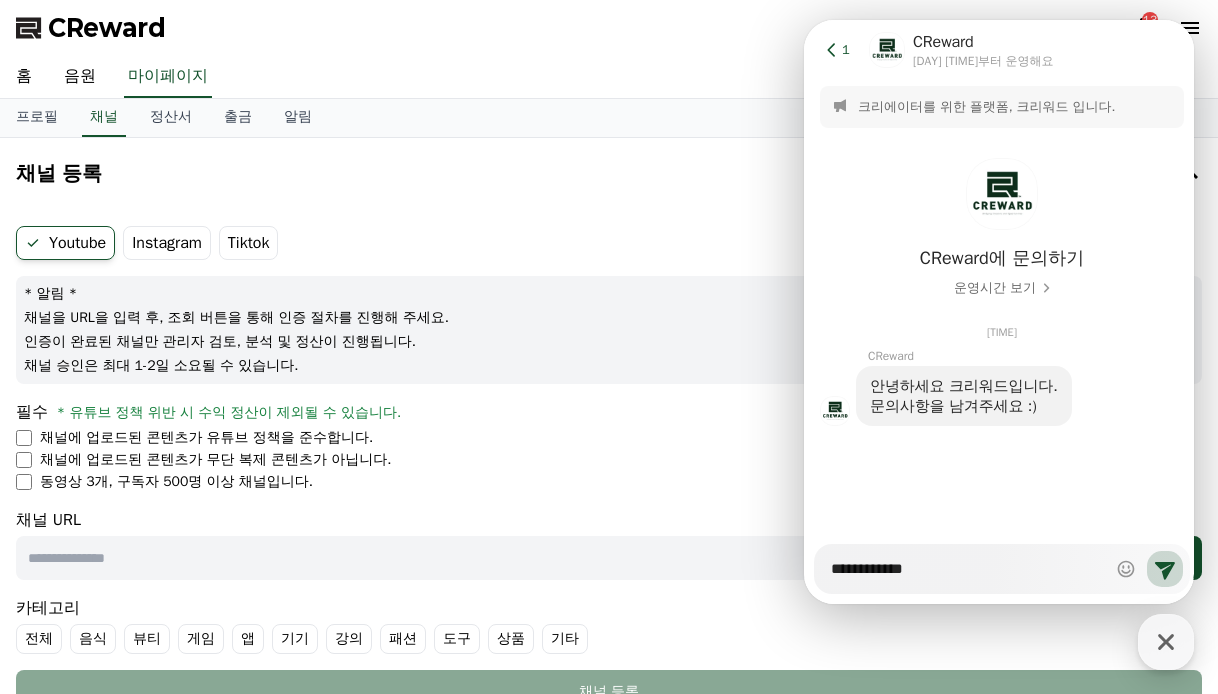 type on "*" 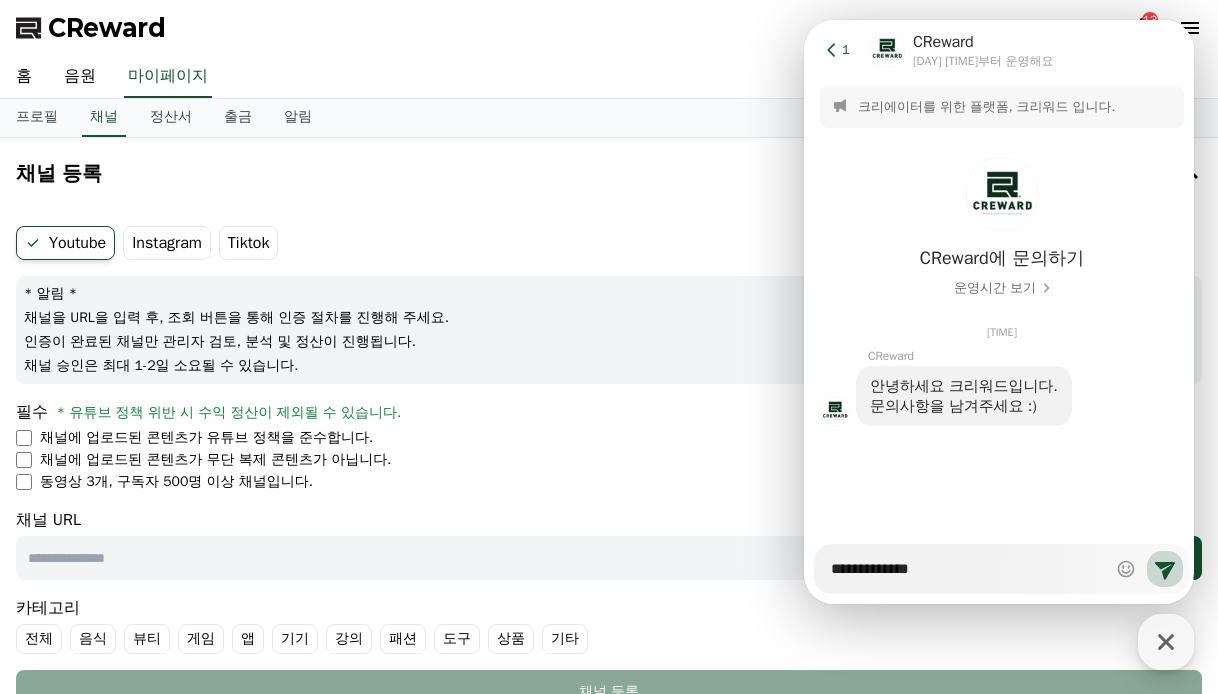 type on "*" 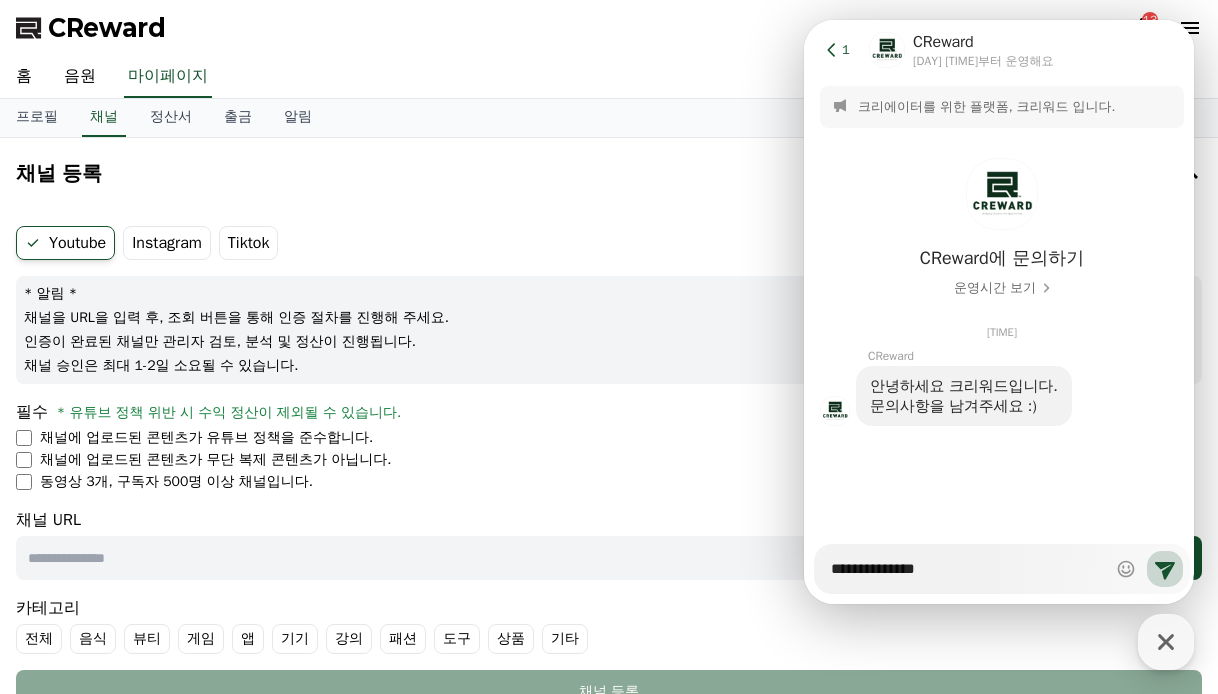 type on "*" 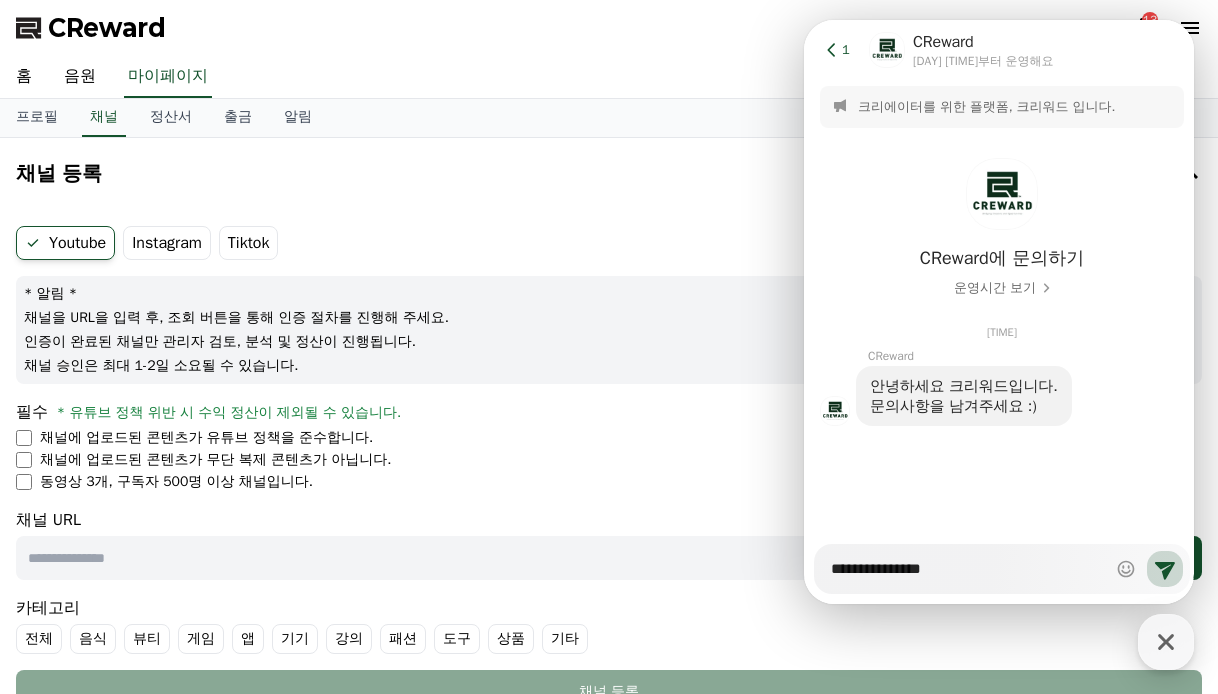 type on "*" 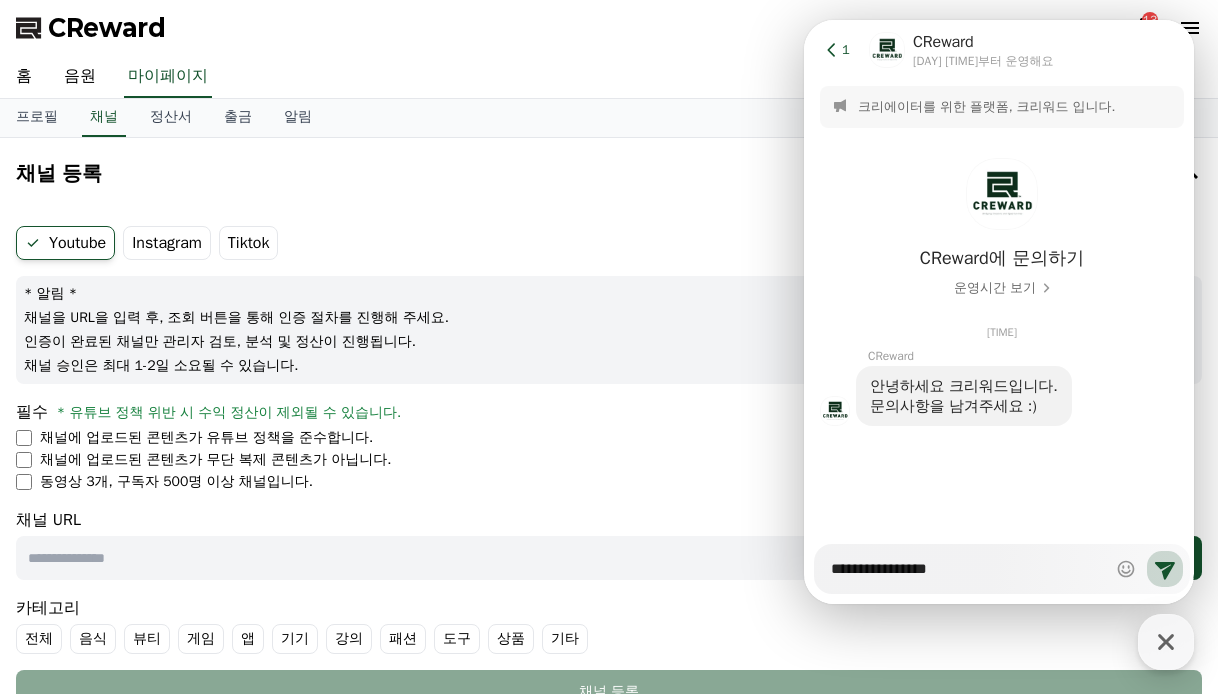 type on "*" 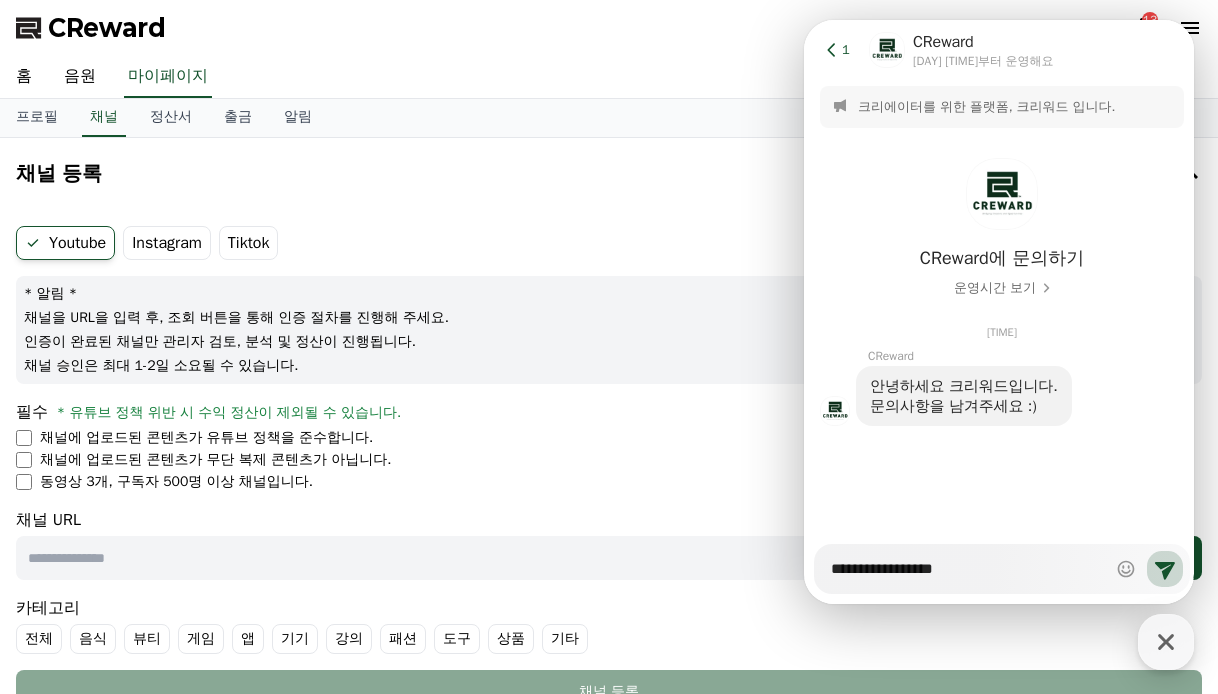 type on "*" 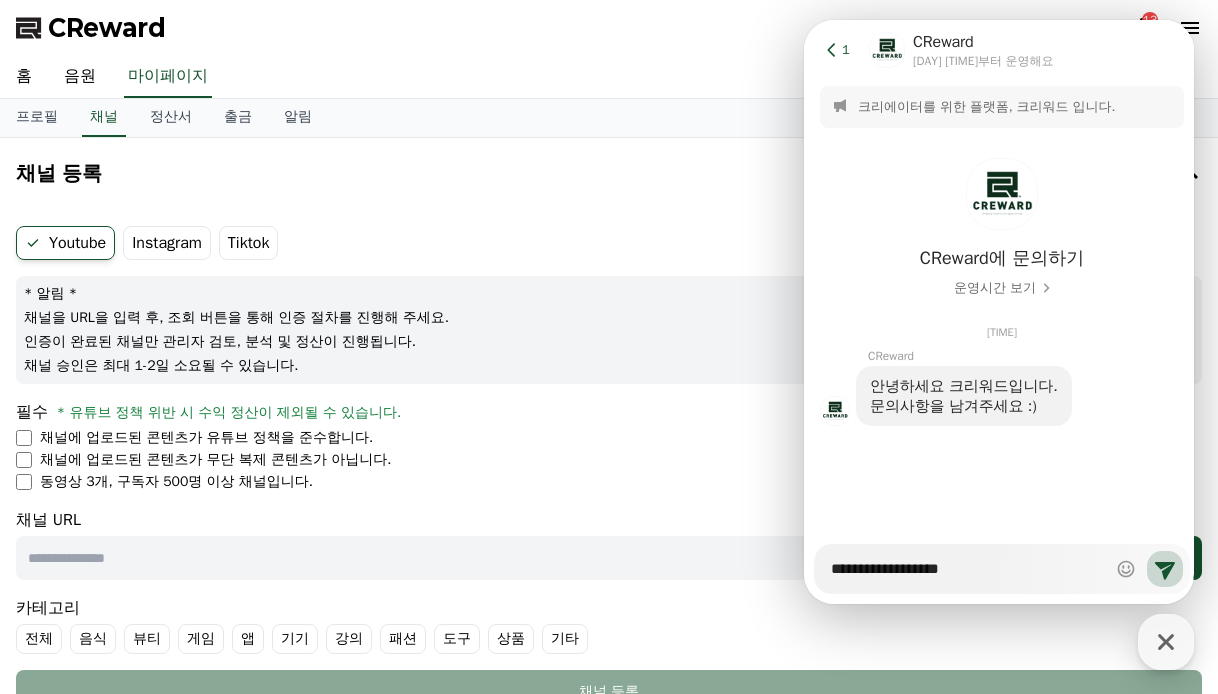 type on "*" 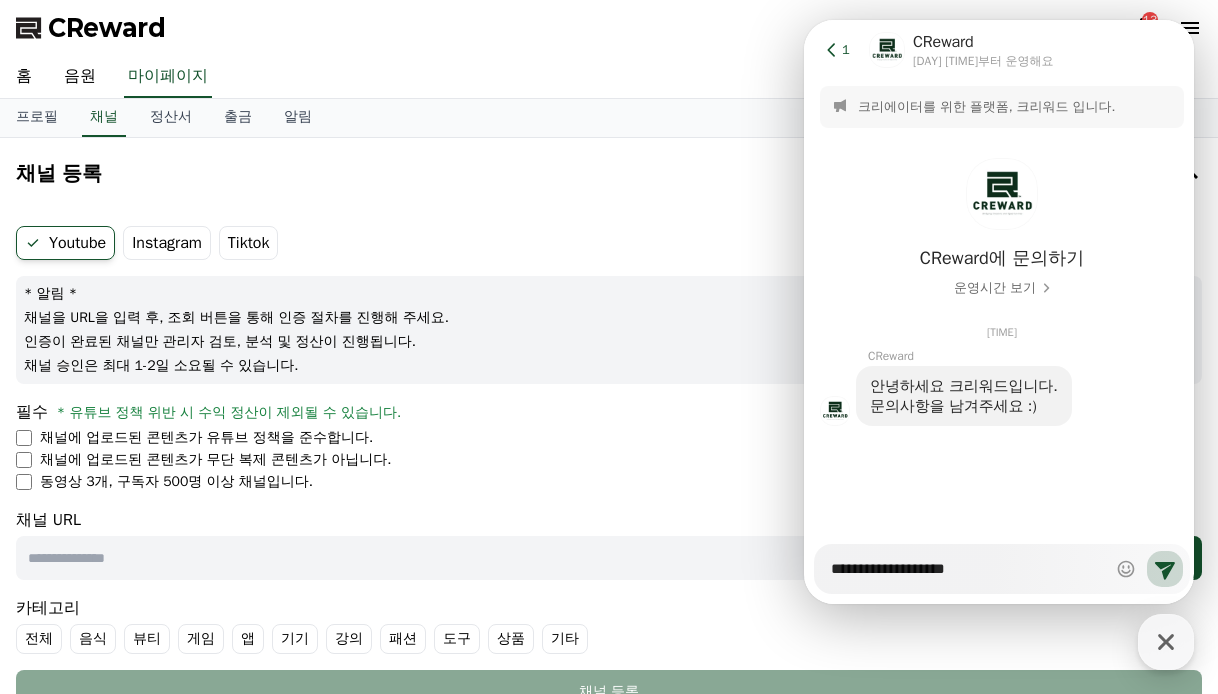 type on "*" 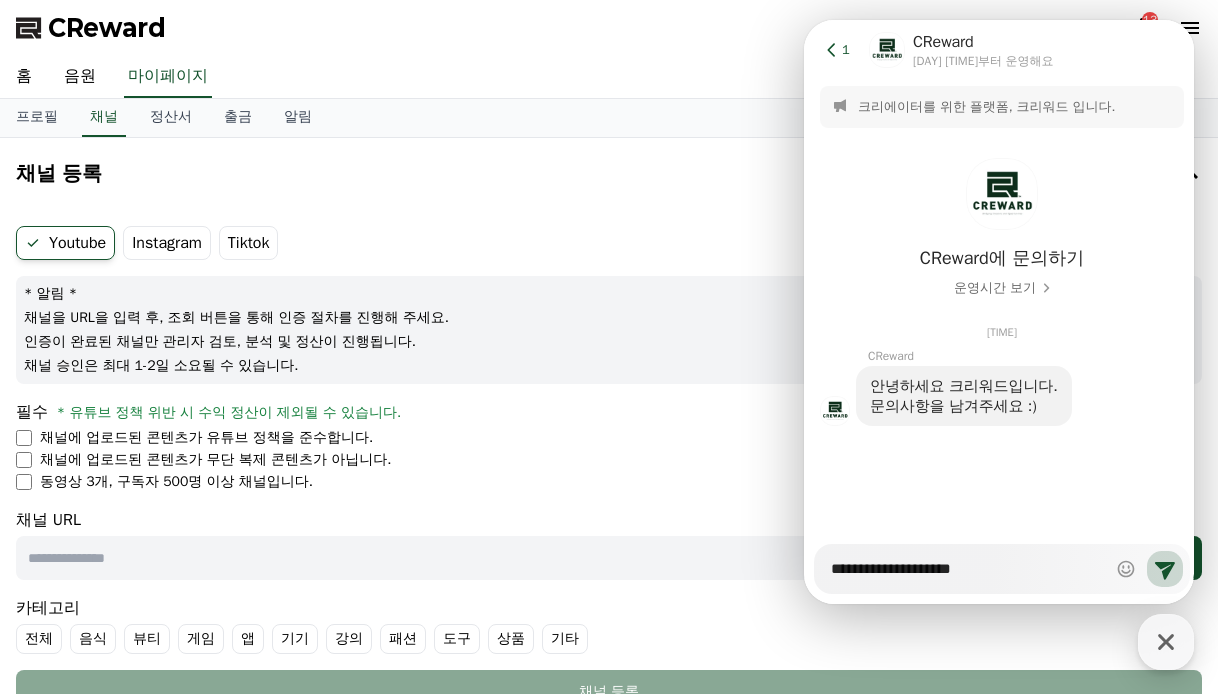 type on "*" 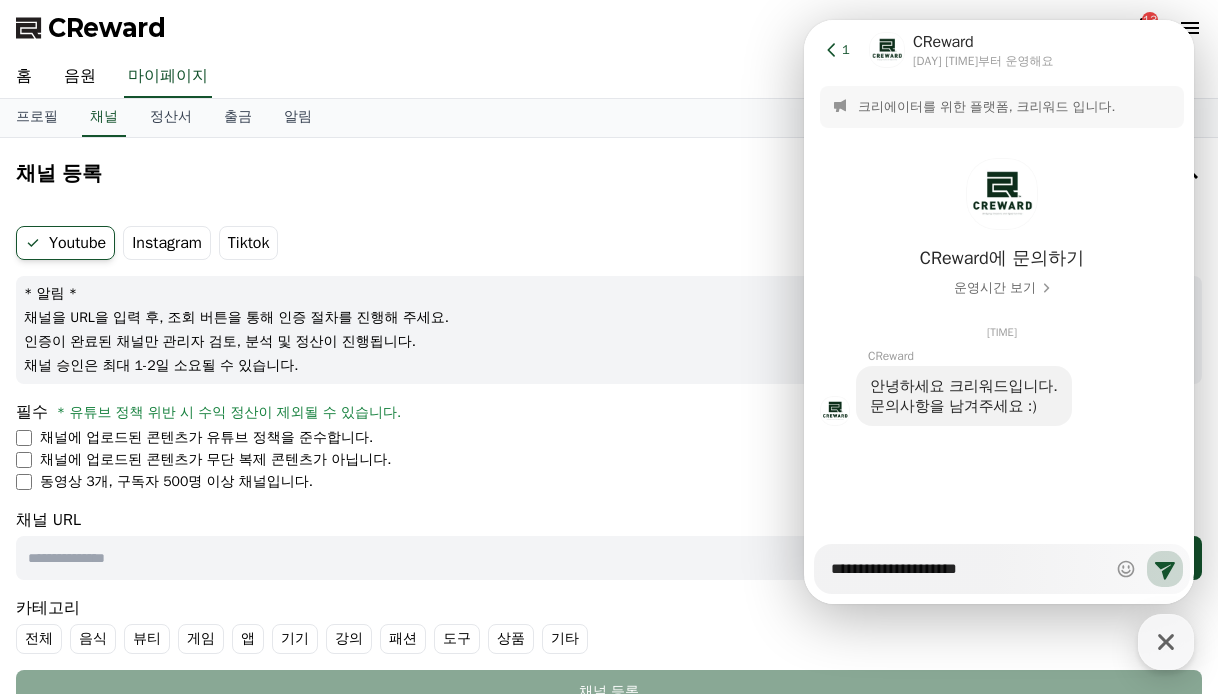 type on "*" 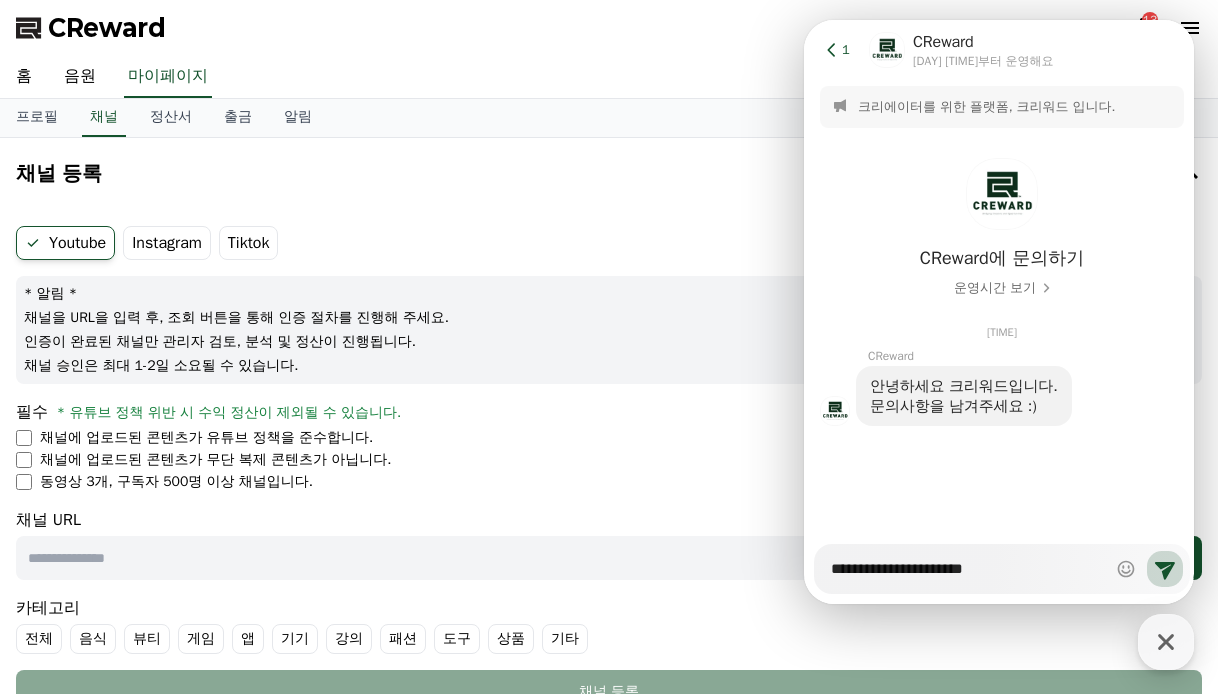 type on "*" 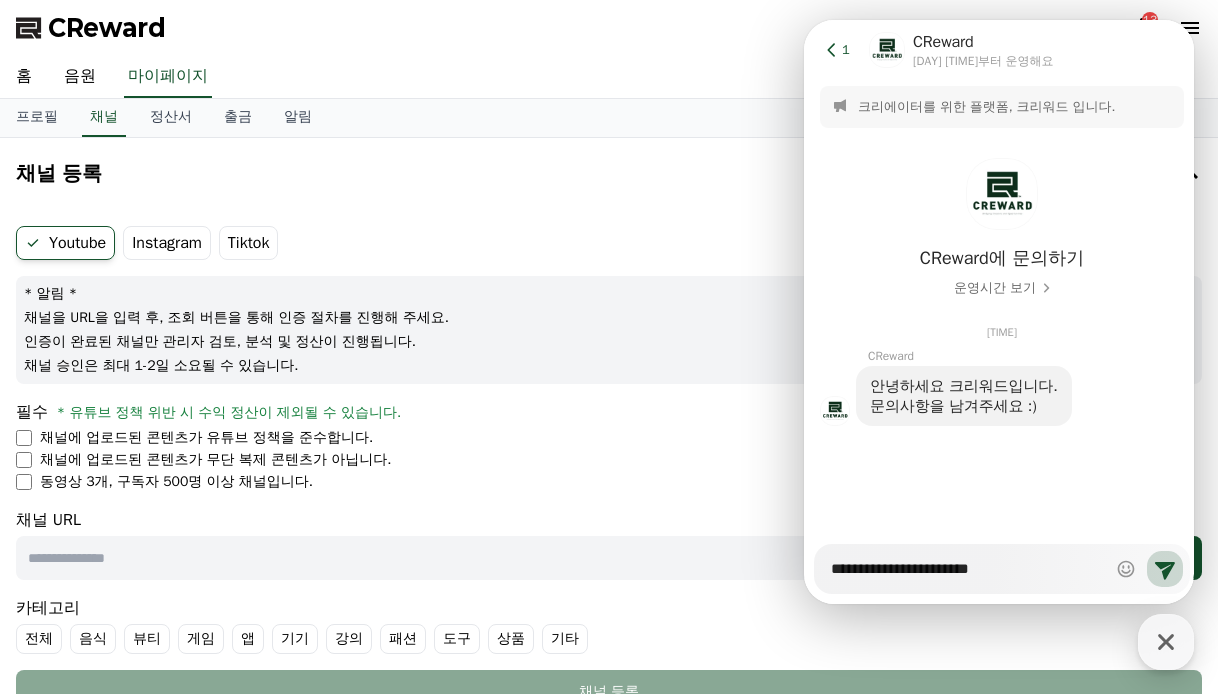 type on "*" 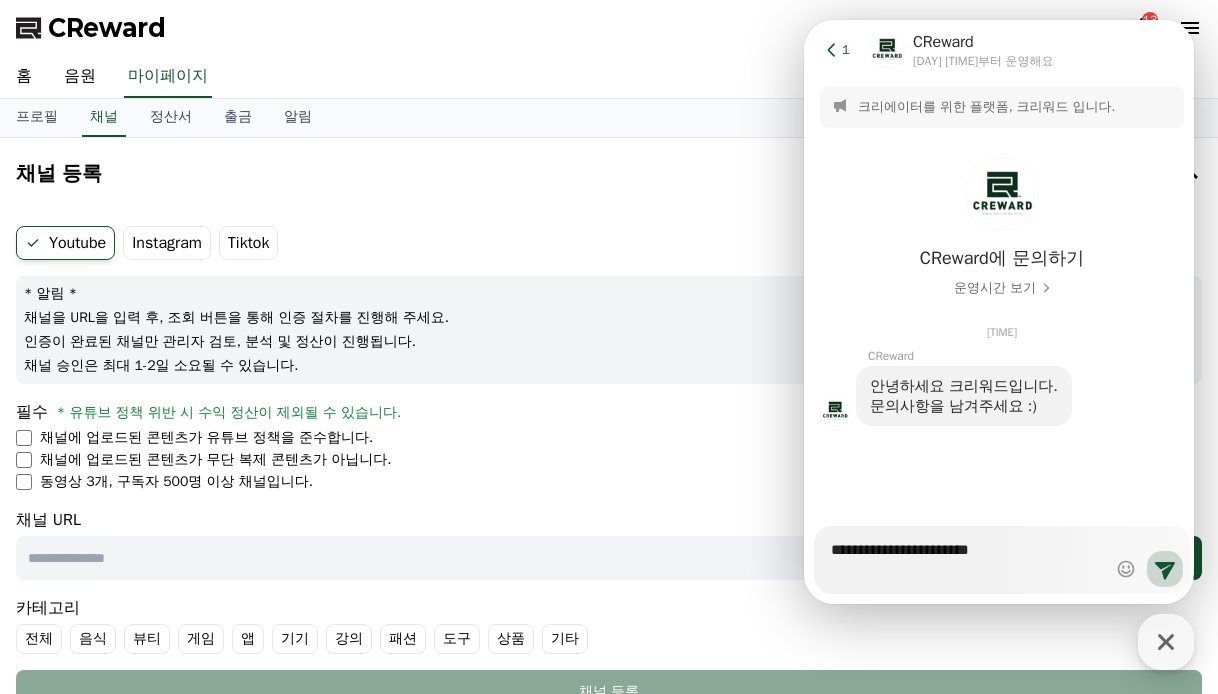 type on "*" 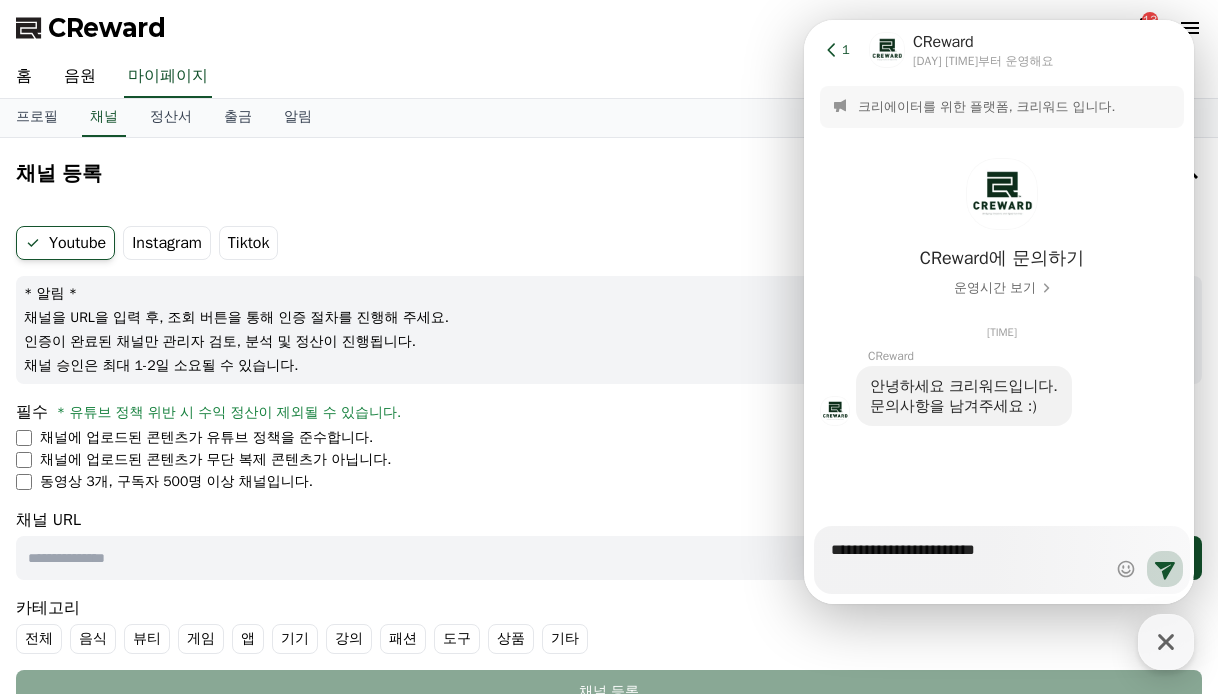 type on "*" 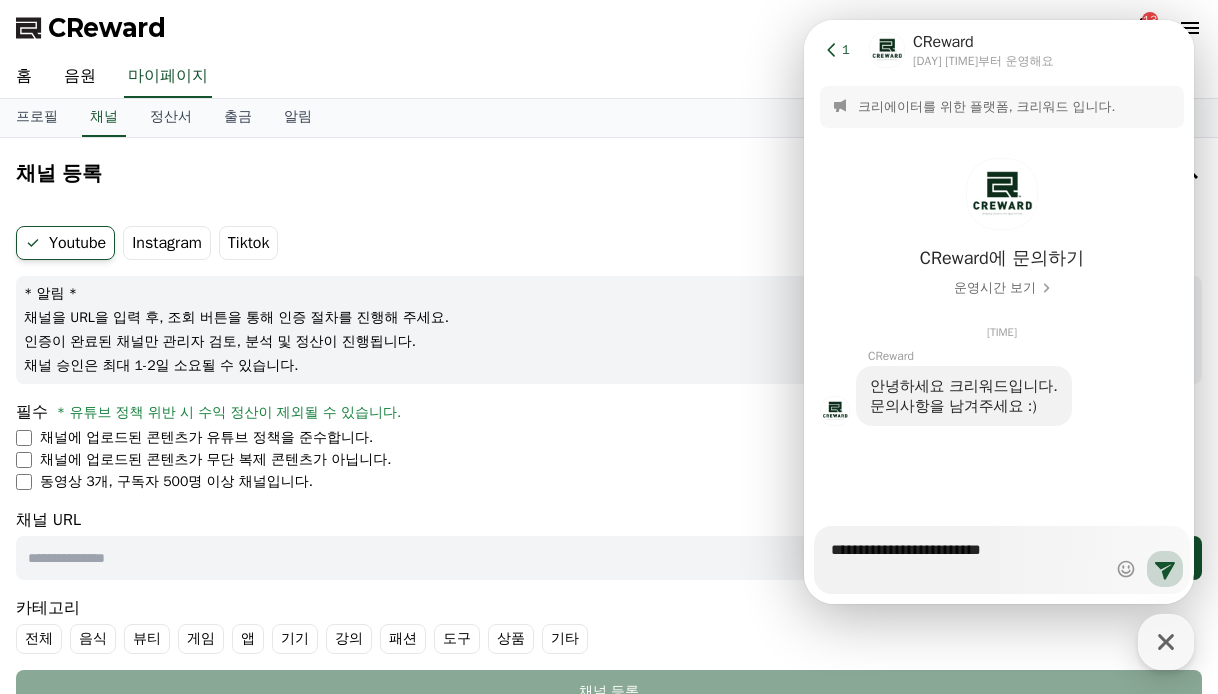 type on "*" 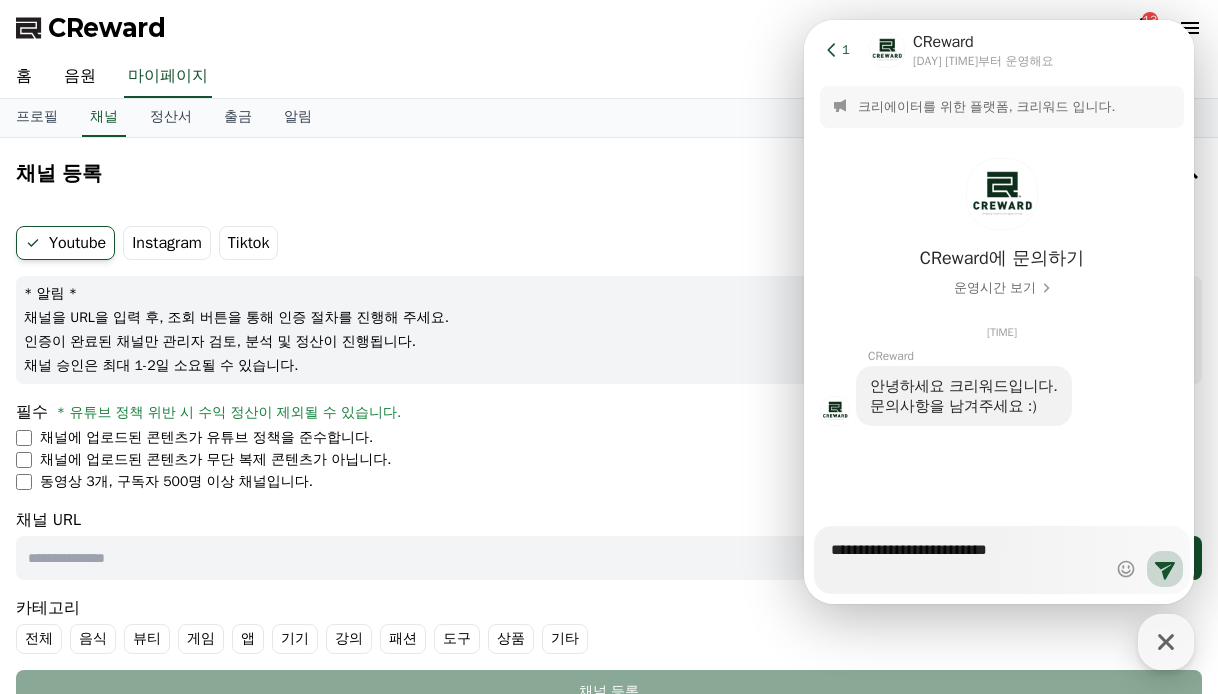 type on "*" 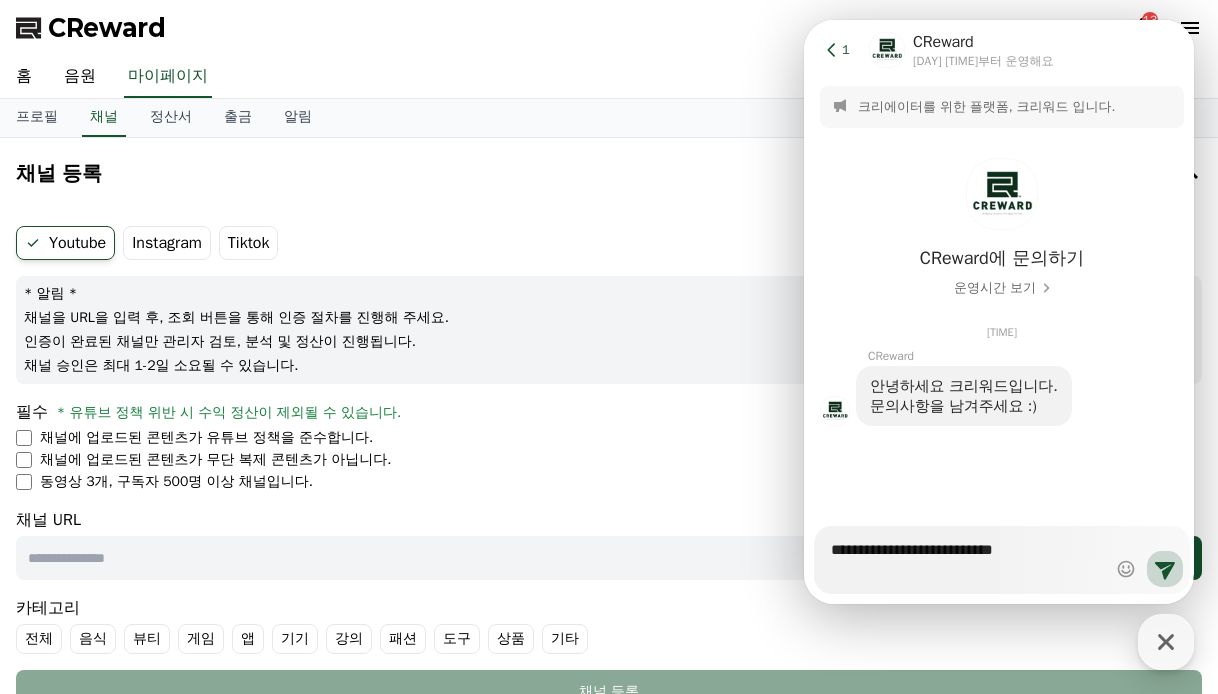 type on "*" 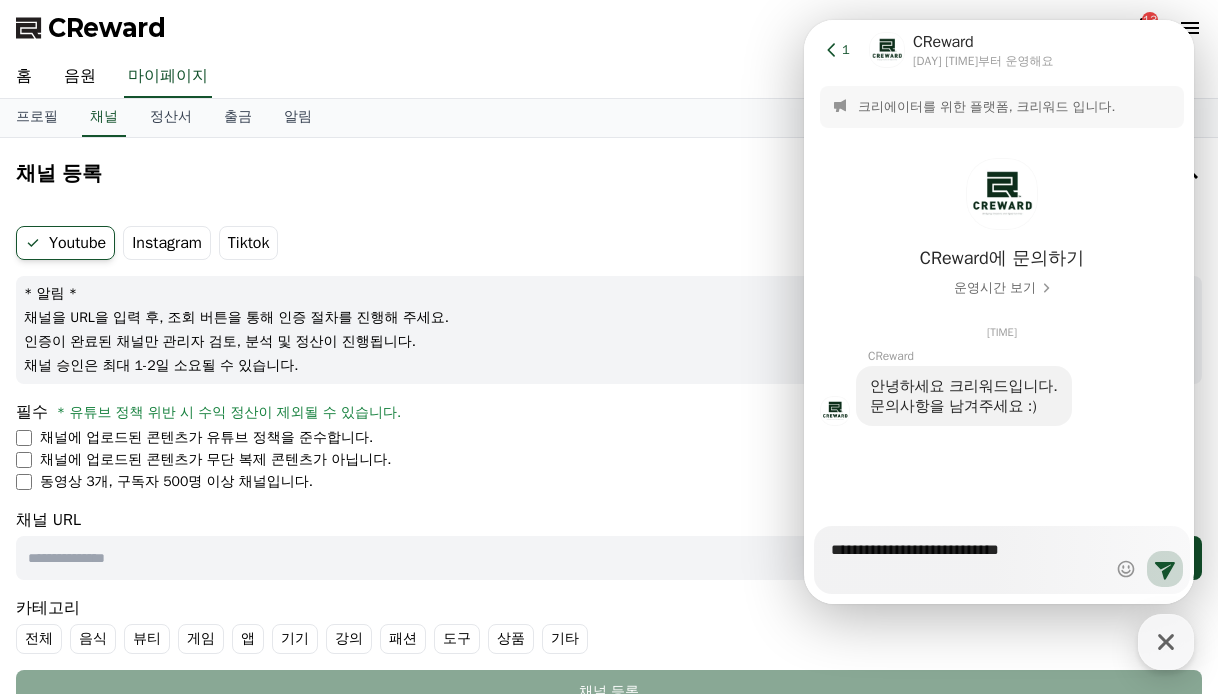 type on "**********" 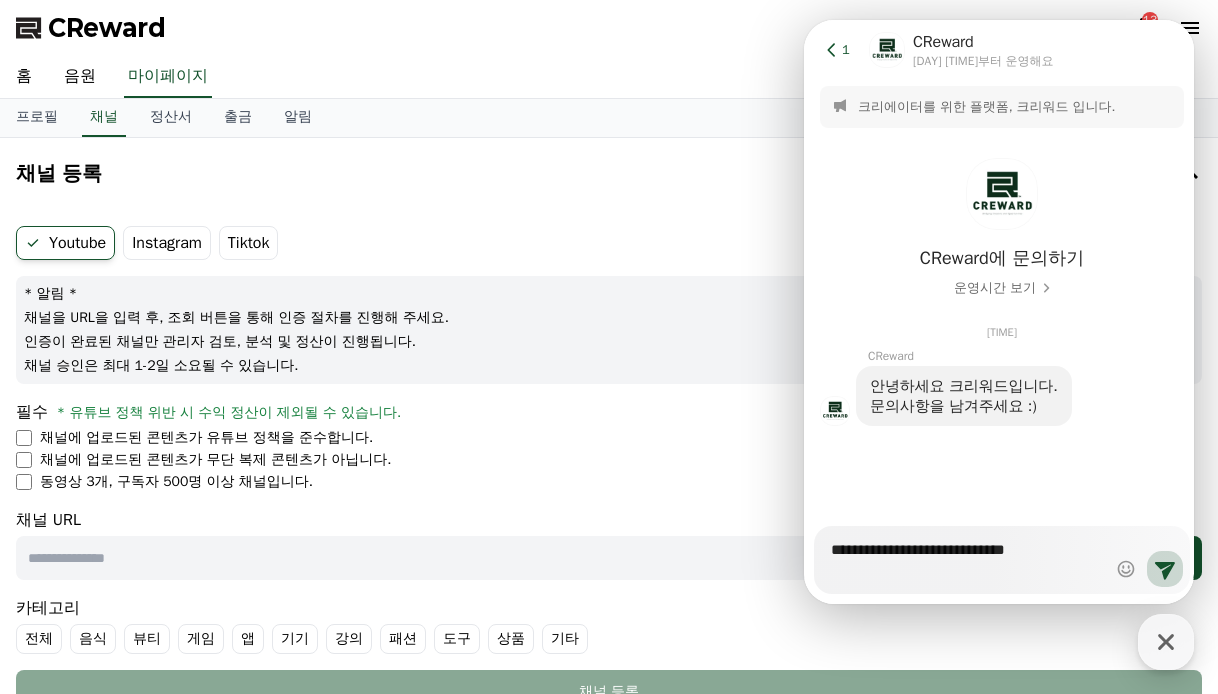type on "*" 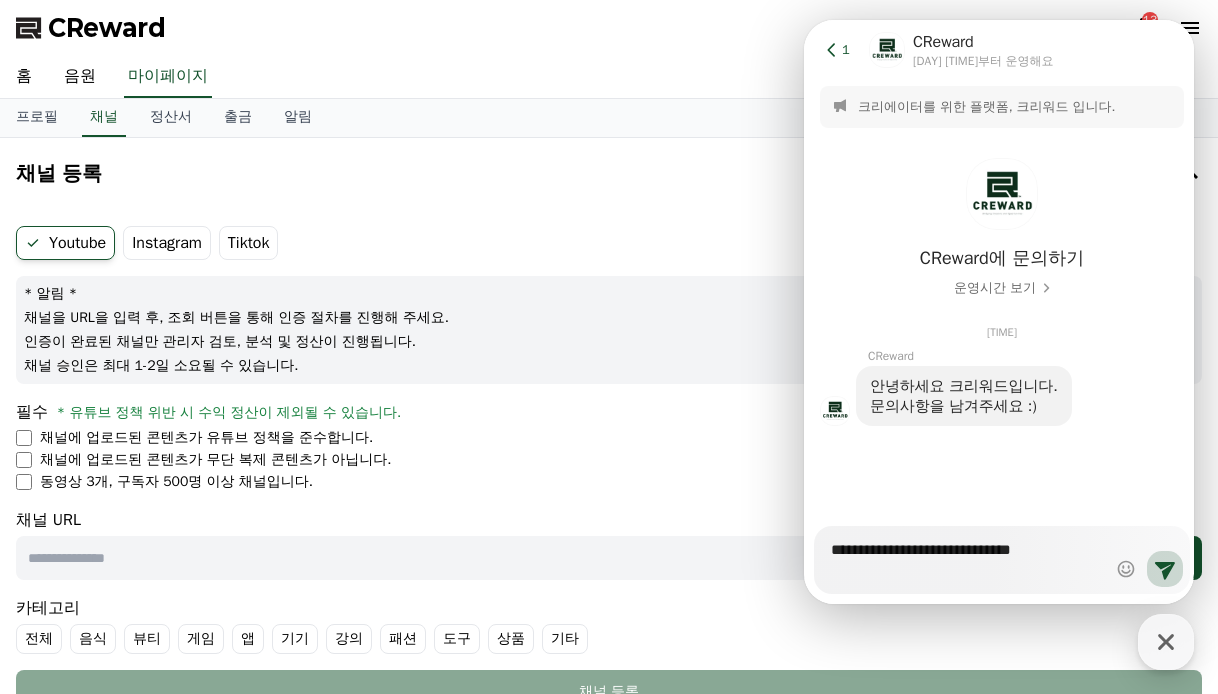 type on "*" 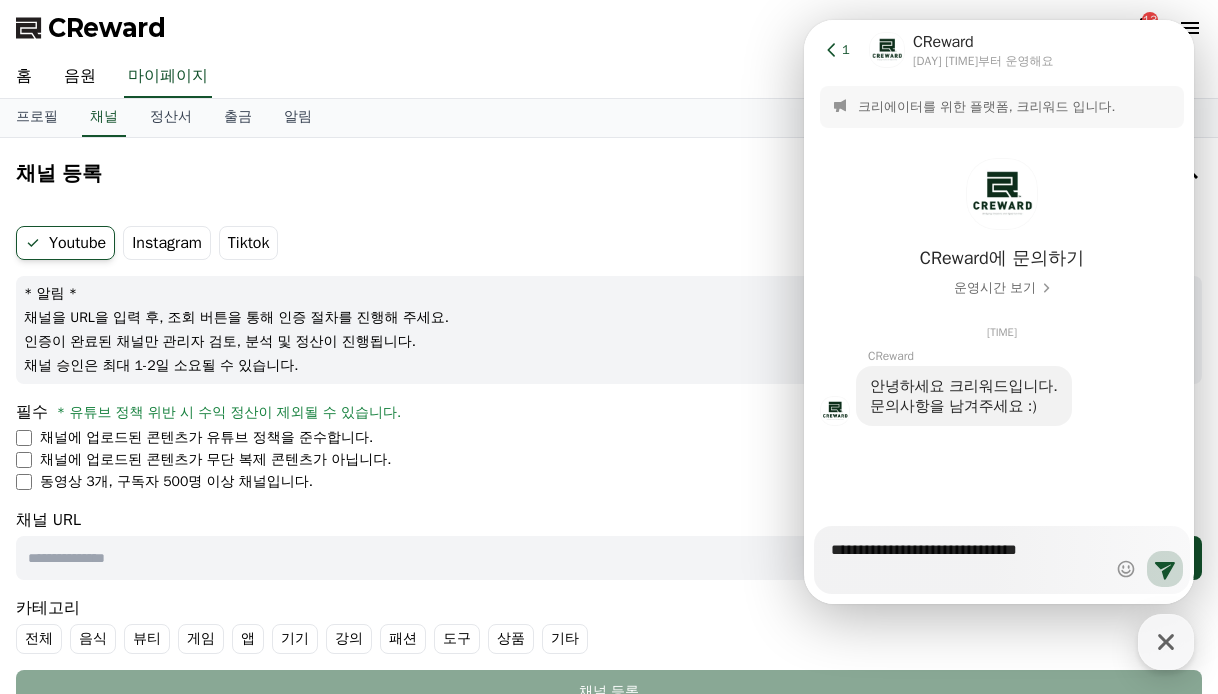type on "*" 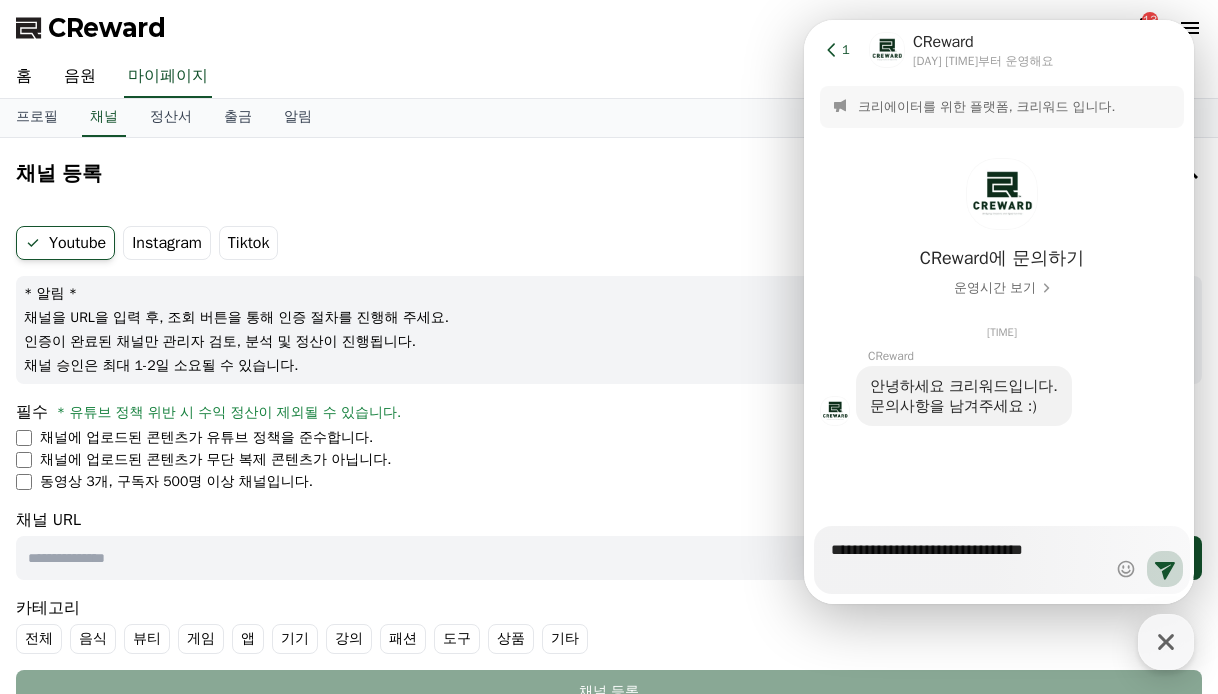 type on "*" 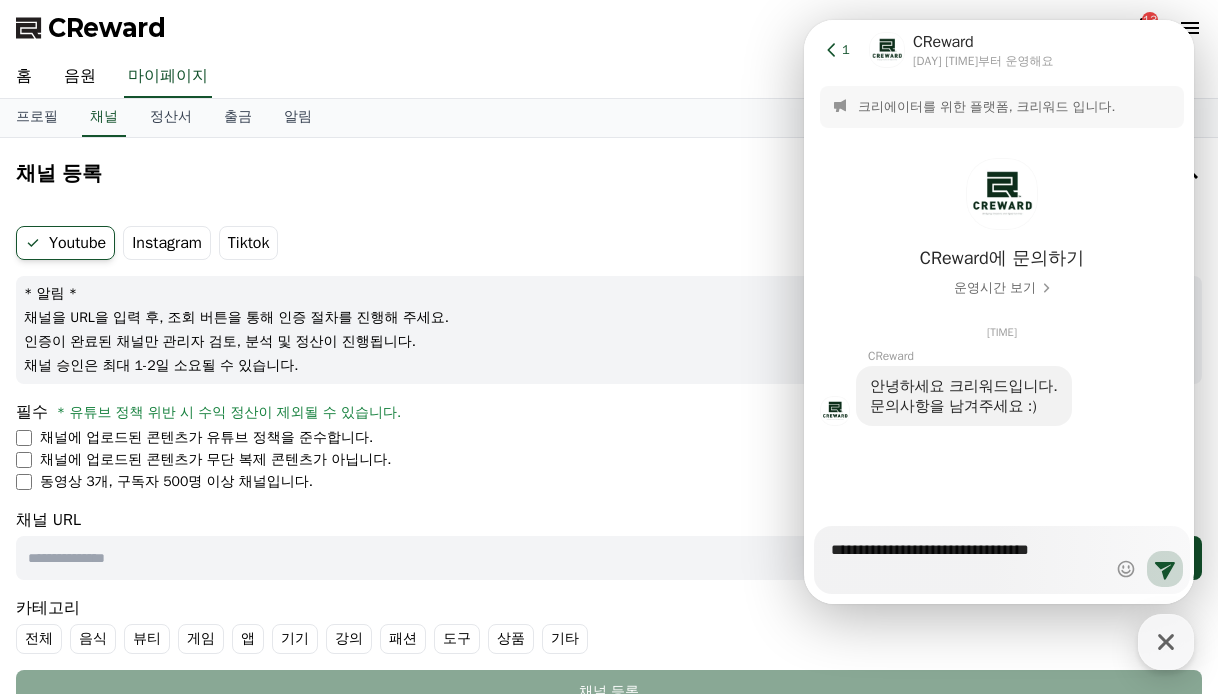type on "*" 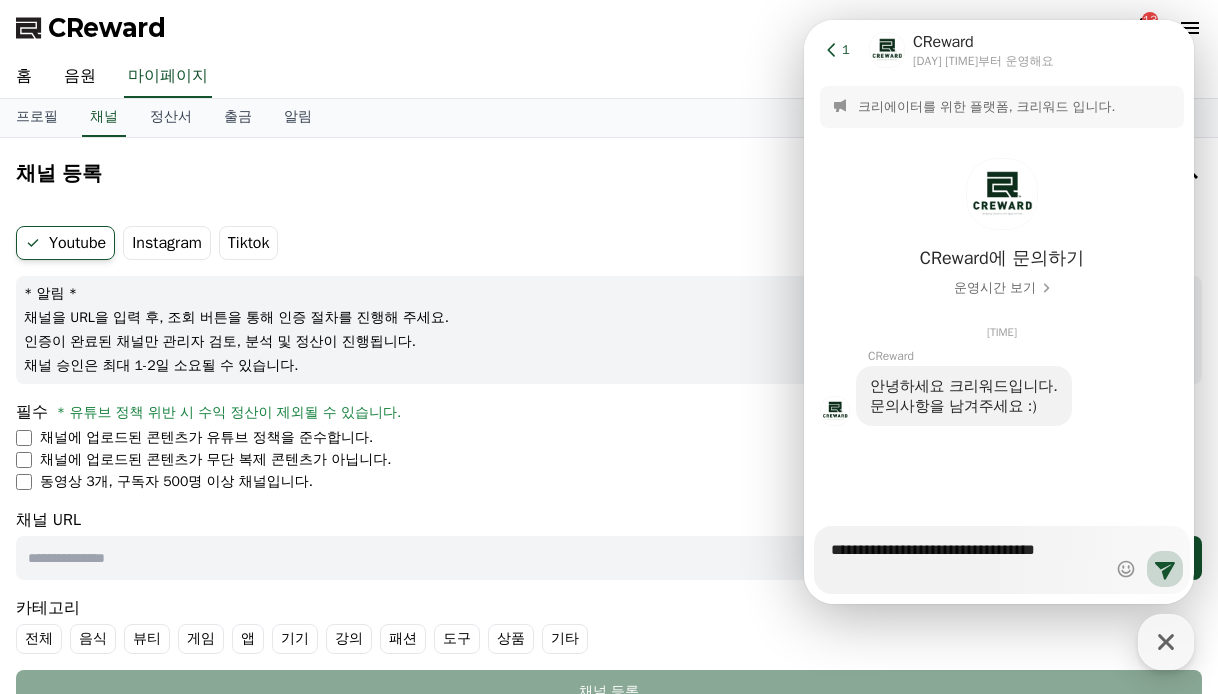 type on "*" 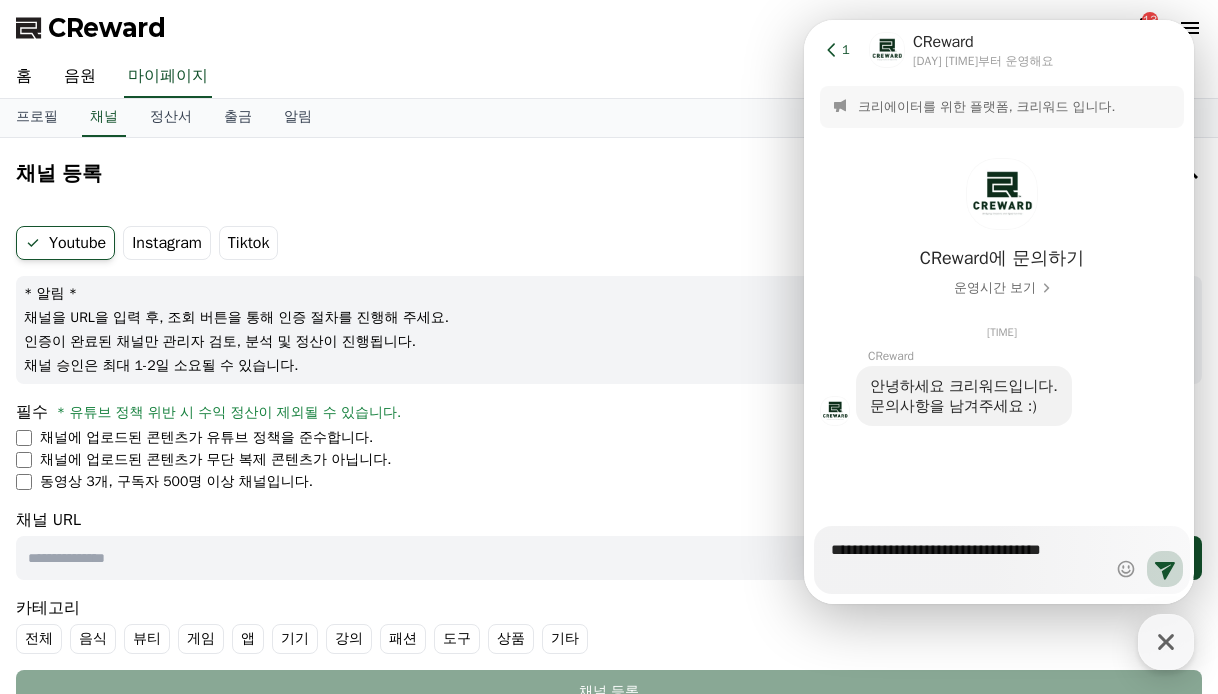 type on "*" 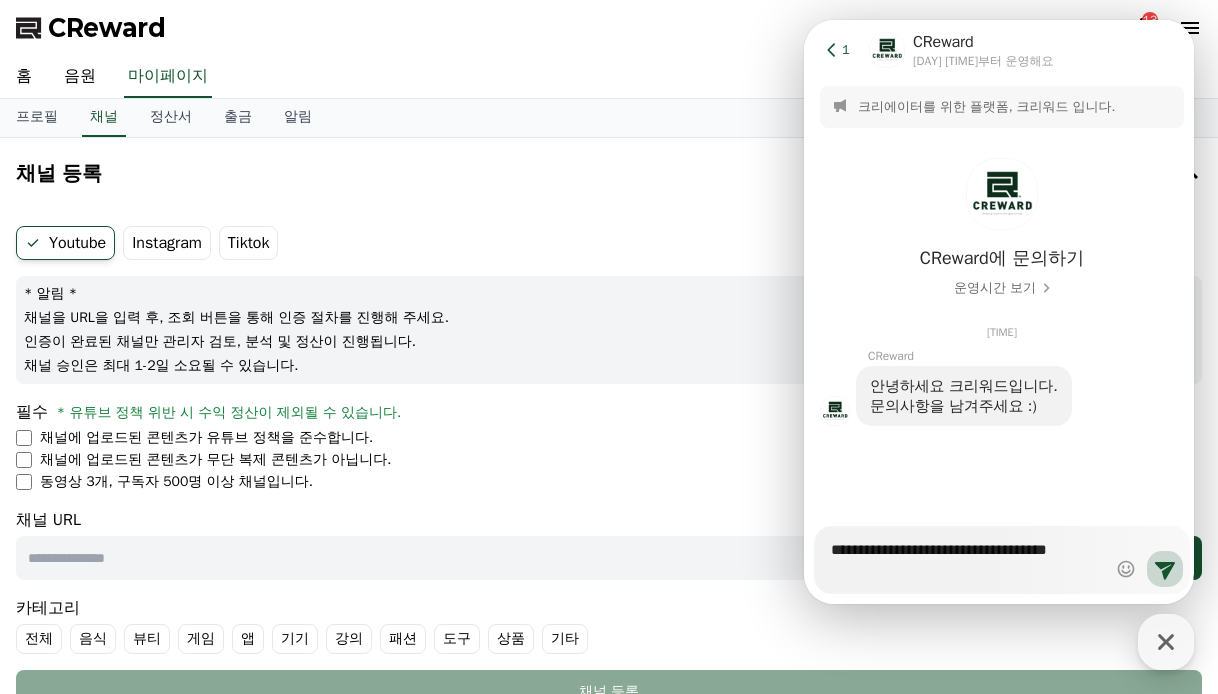 type on "*" 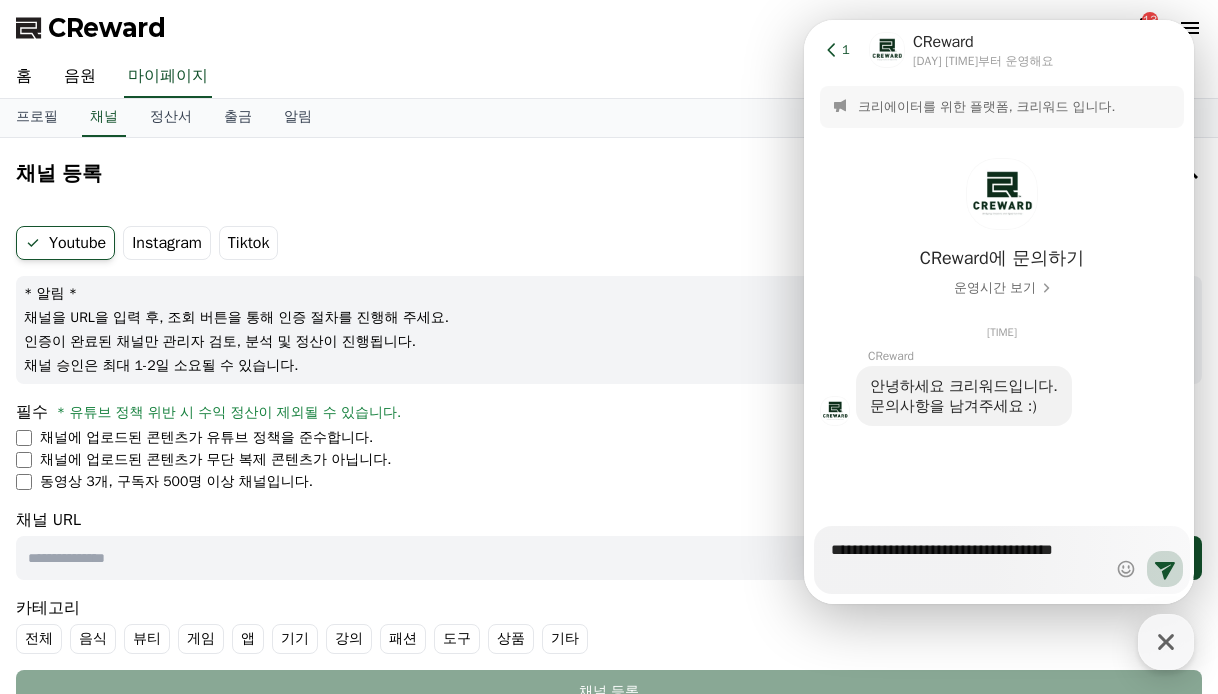 type on "*" 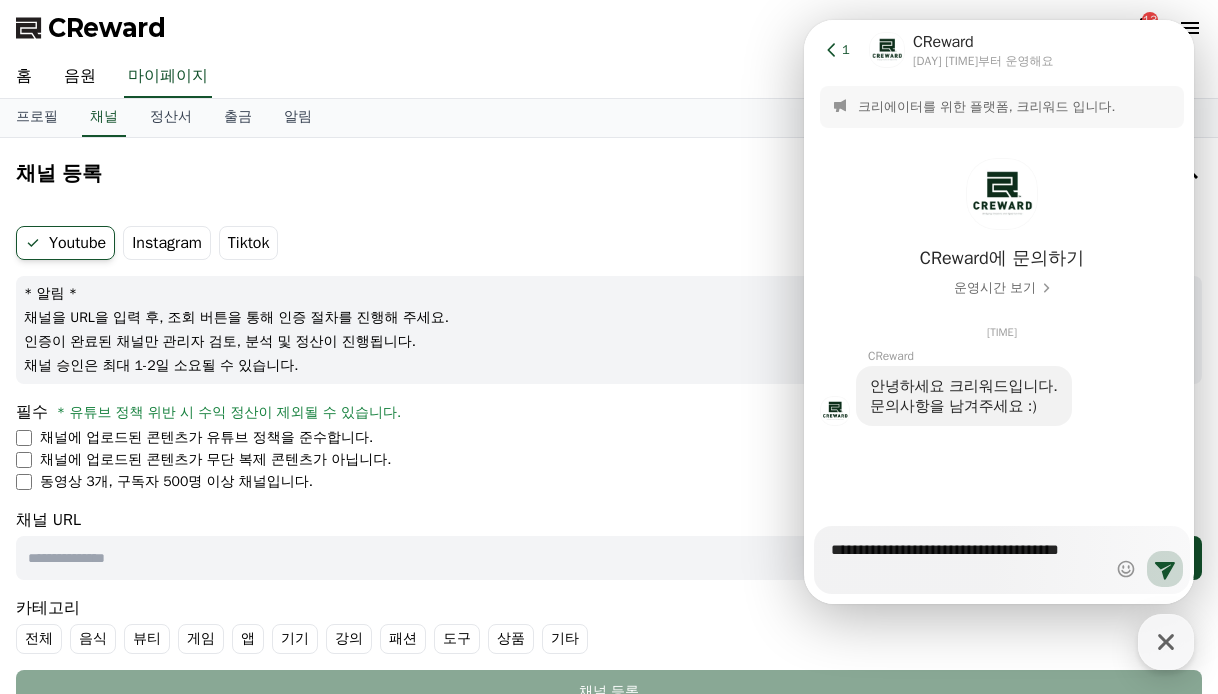 type on "*" 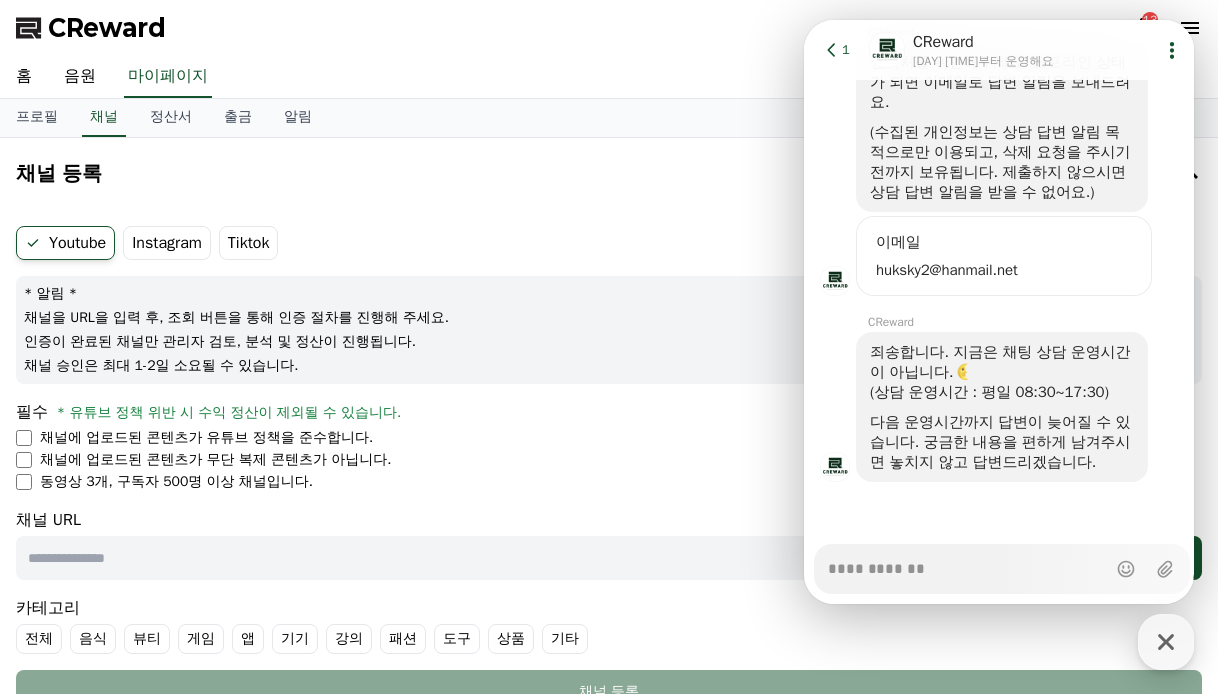 scroll, scrollTop: 520, scrollLeft: 0, axis: vertical 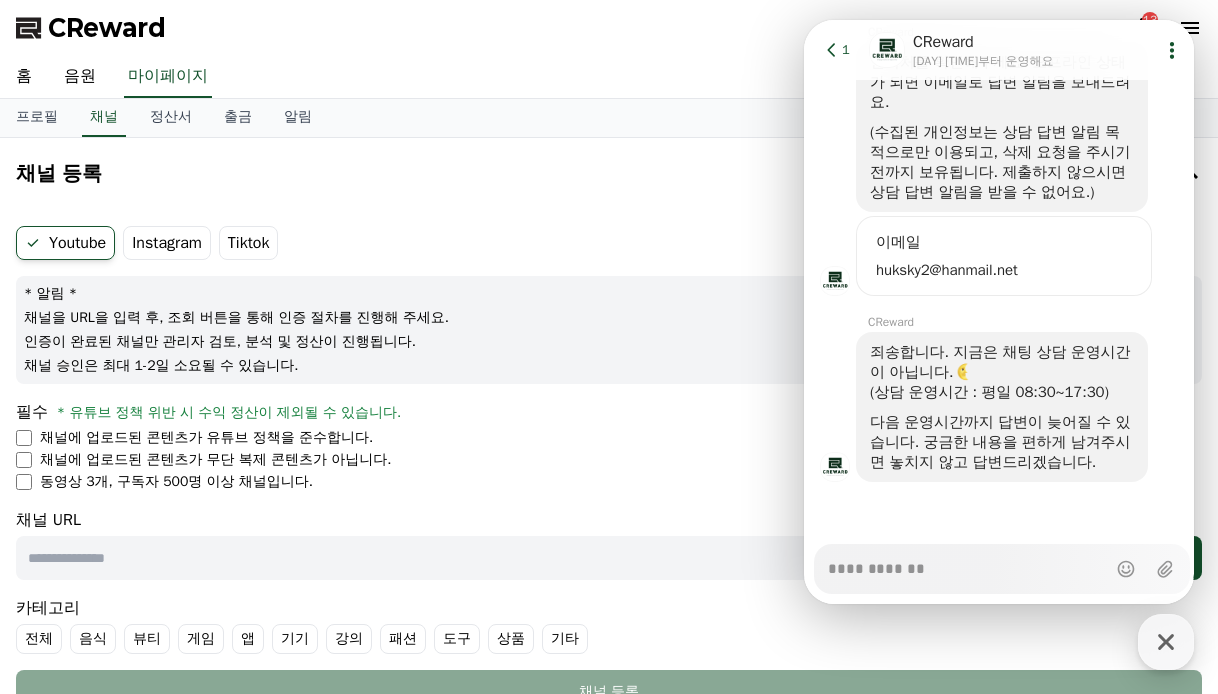 type on "*" 